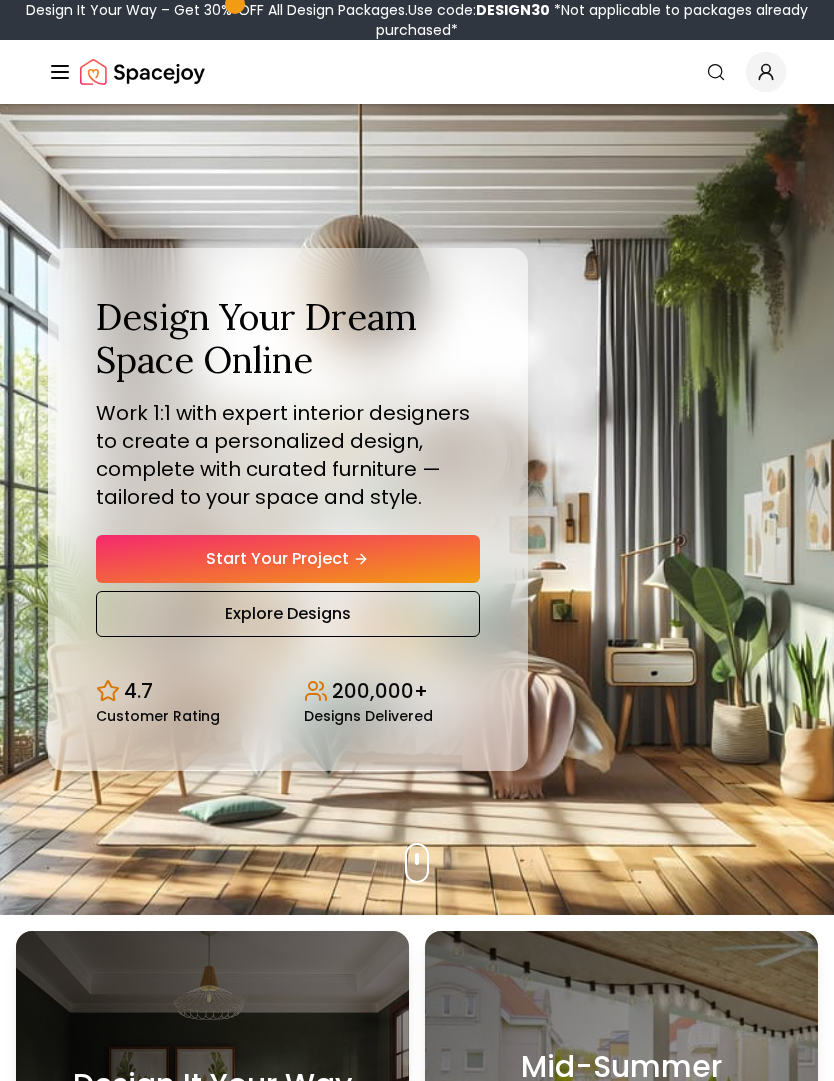 scroll, scrollTop: 0, scrollLeft: 0, axis: both 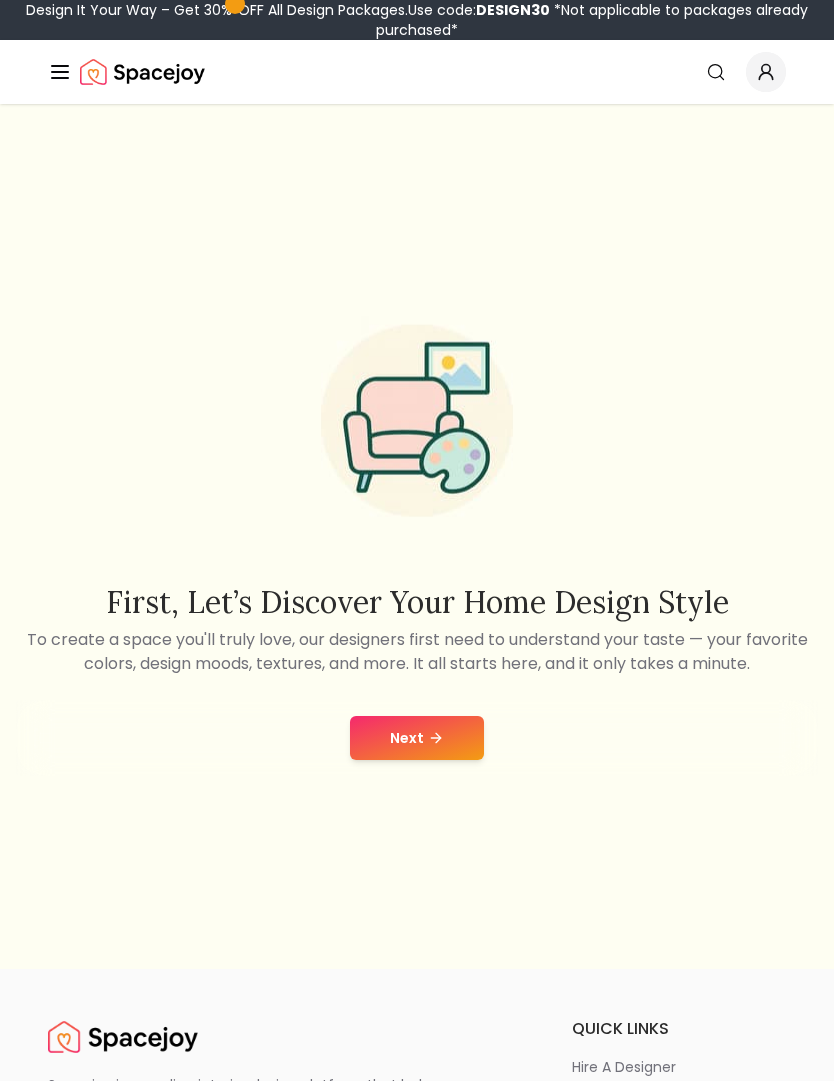 click on "Next" at bounding box center [417, 738] 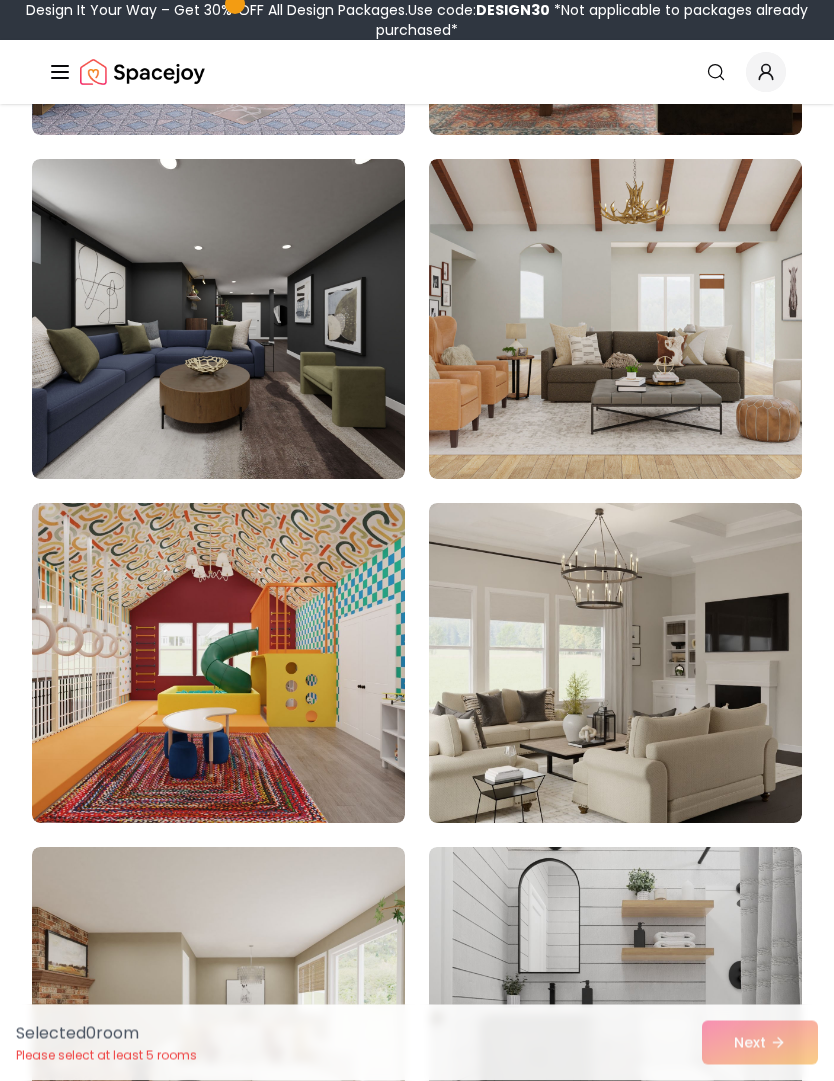 scroll, scrollTop: 1234, scrollLeft: 0, axis: vertical 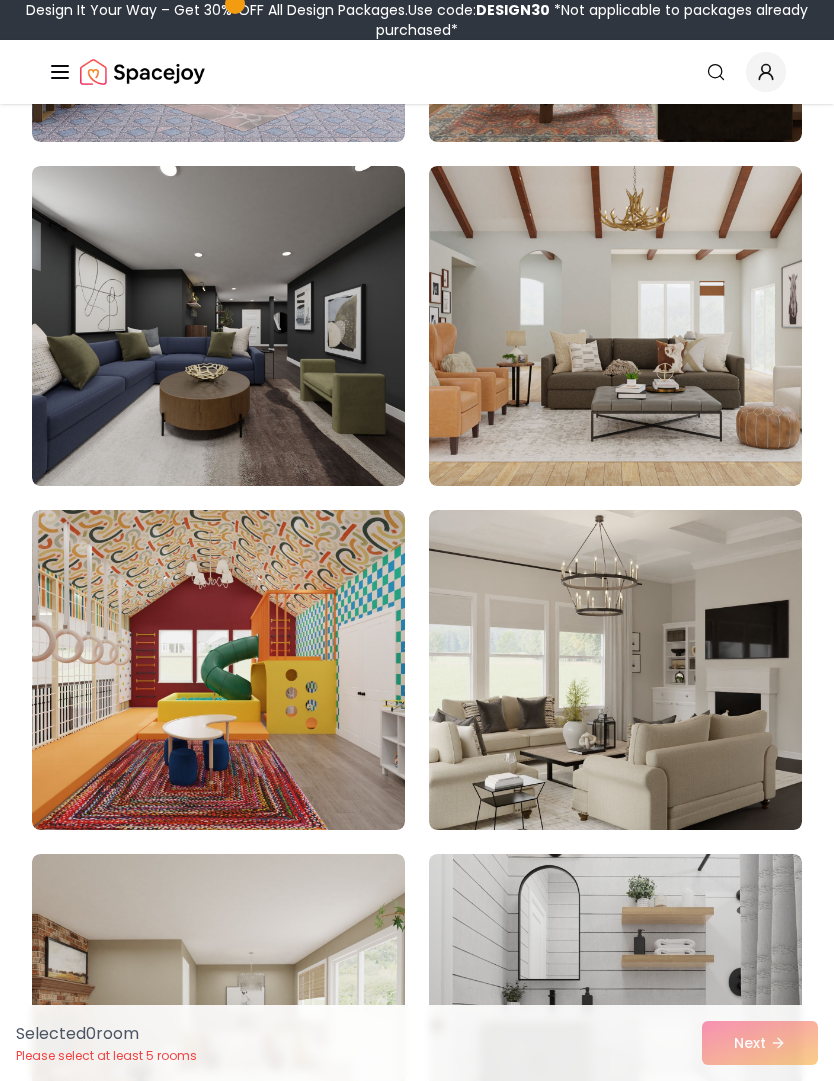 click at bounding box center (615, 670) 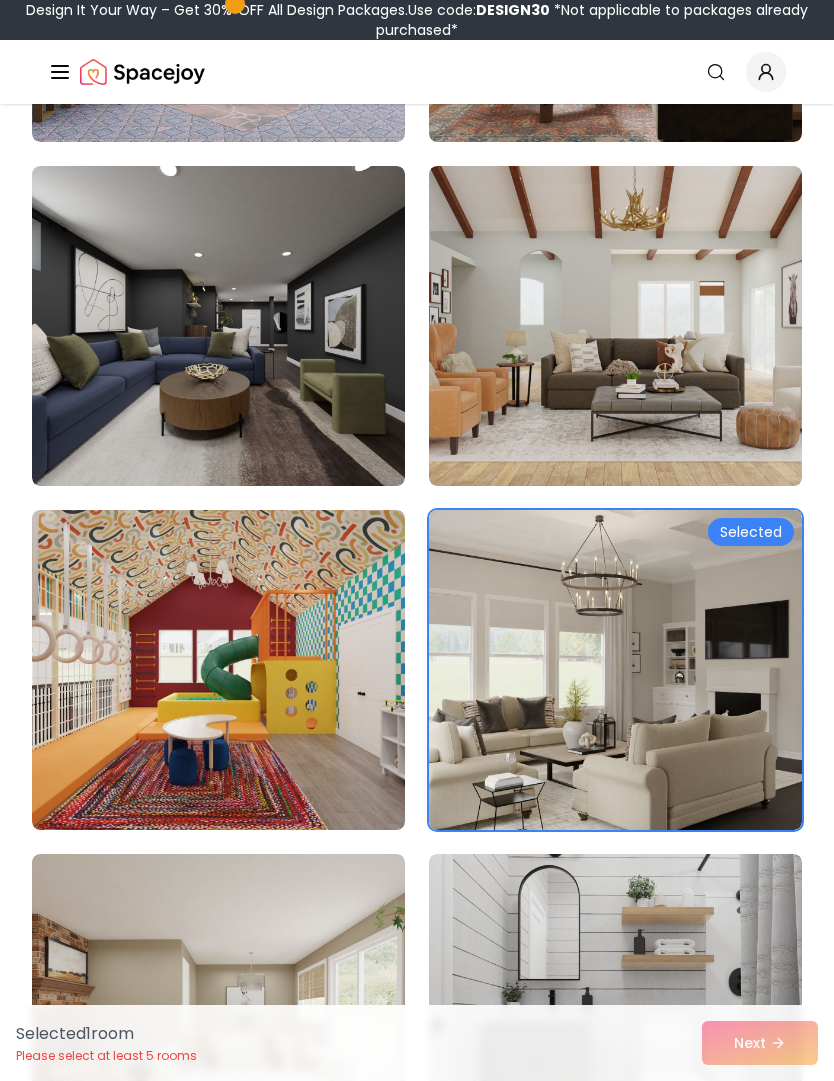 click on "Selected  1  room Please select at least 5 rooms Next" at bounding box center [417, 1043] 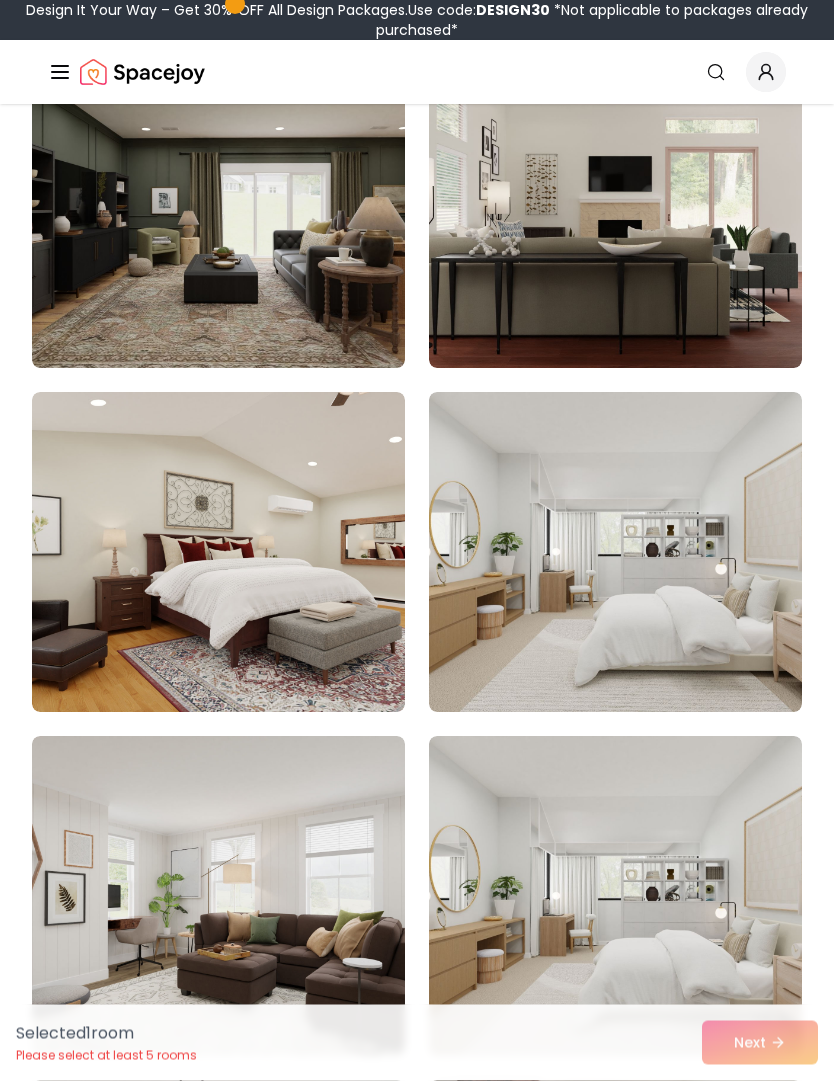 scroll, scrollTop: 2384, scrollLeft: 0, axis: vertical 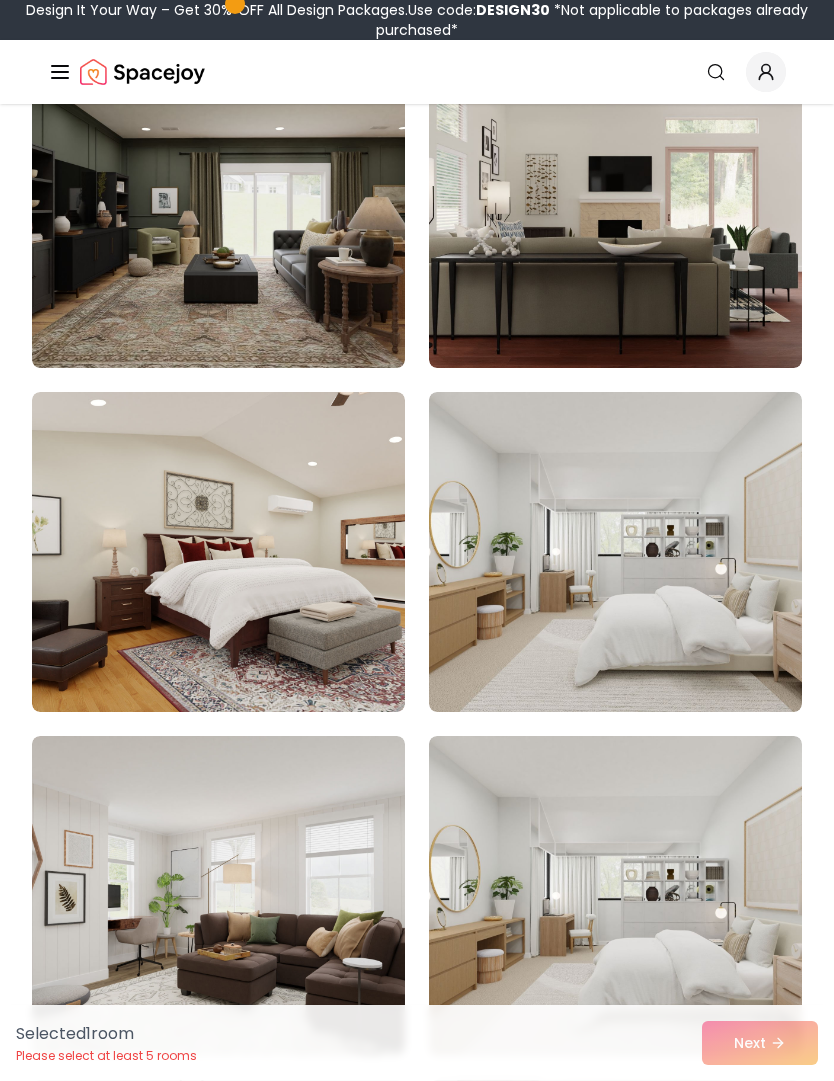 click at bounding box center (615, 552) 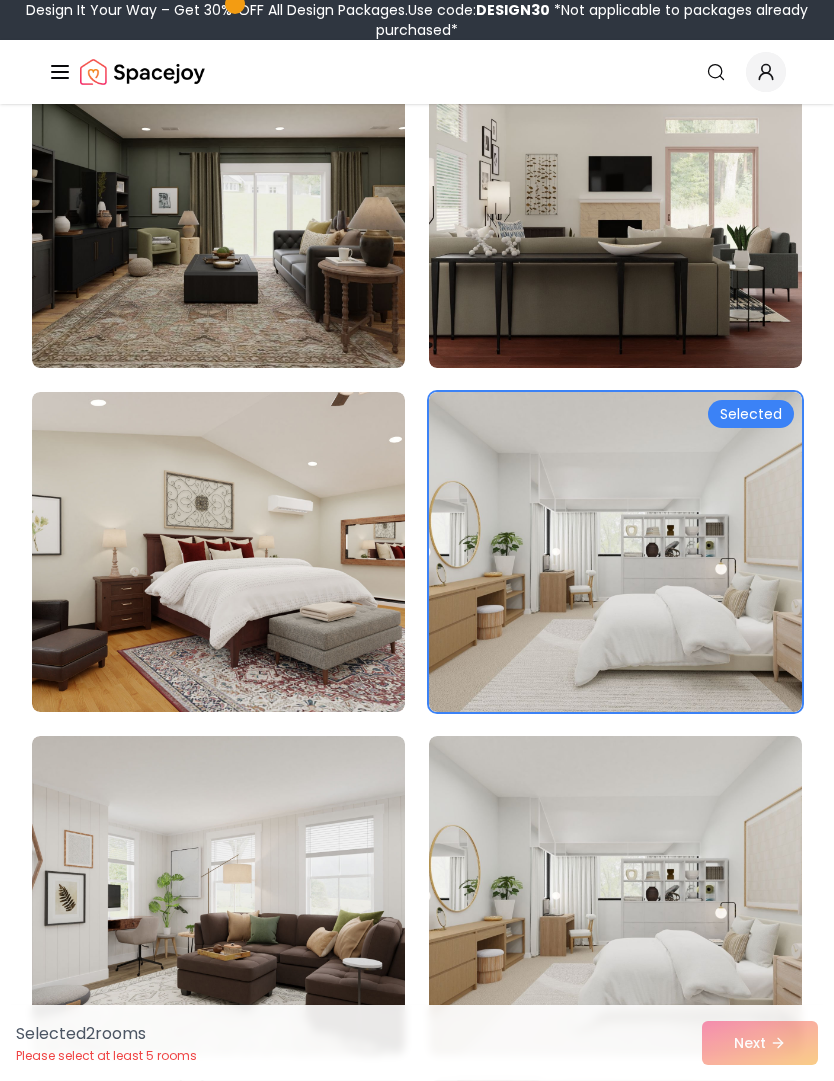 click at bounding box center [615, 552] 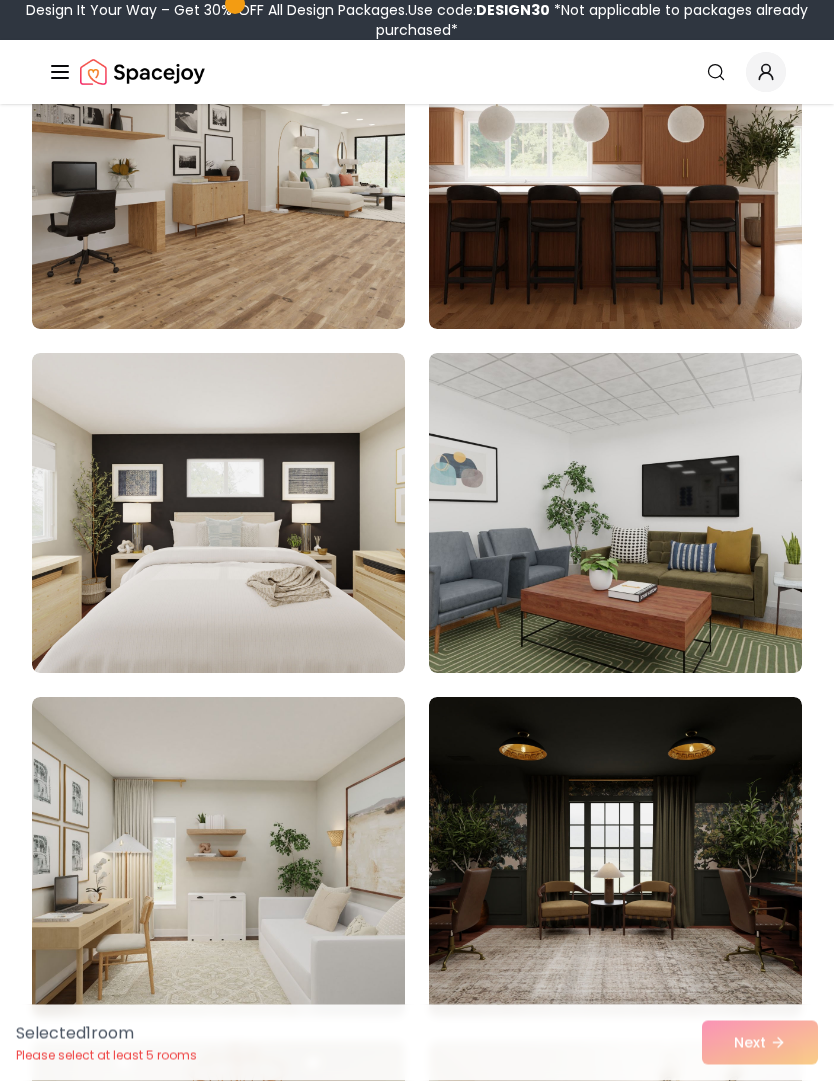 scroll, scrollTop: 5520, scrollLeft: 0, axis: vertical 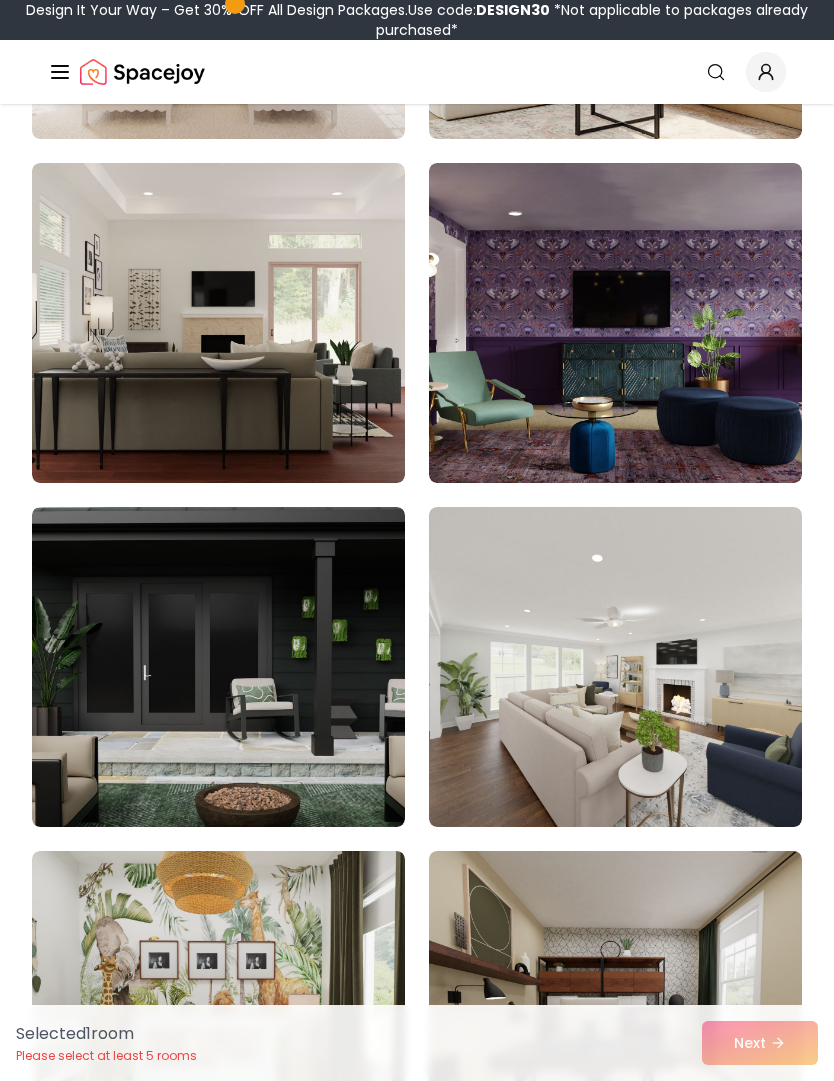click at bounding box center [615, 667] 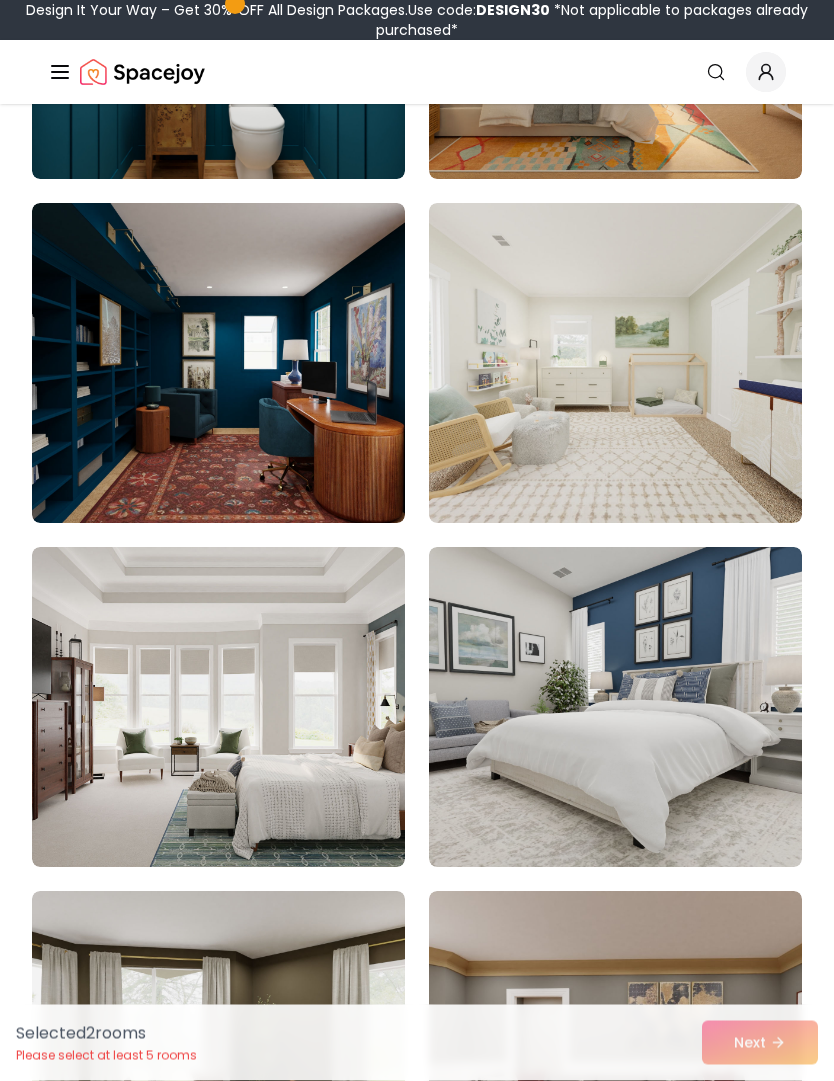 scroll, scrollTop: 11517, scrollLeft: 0, axis: vertical 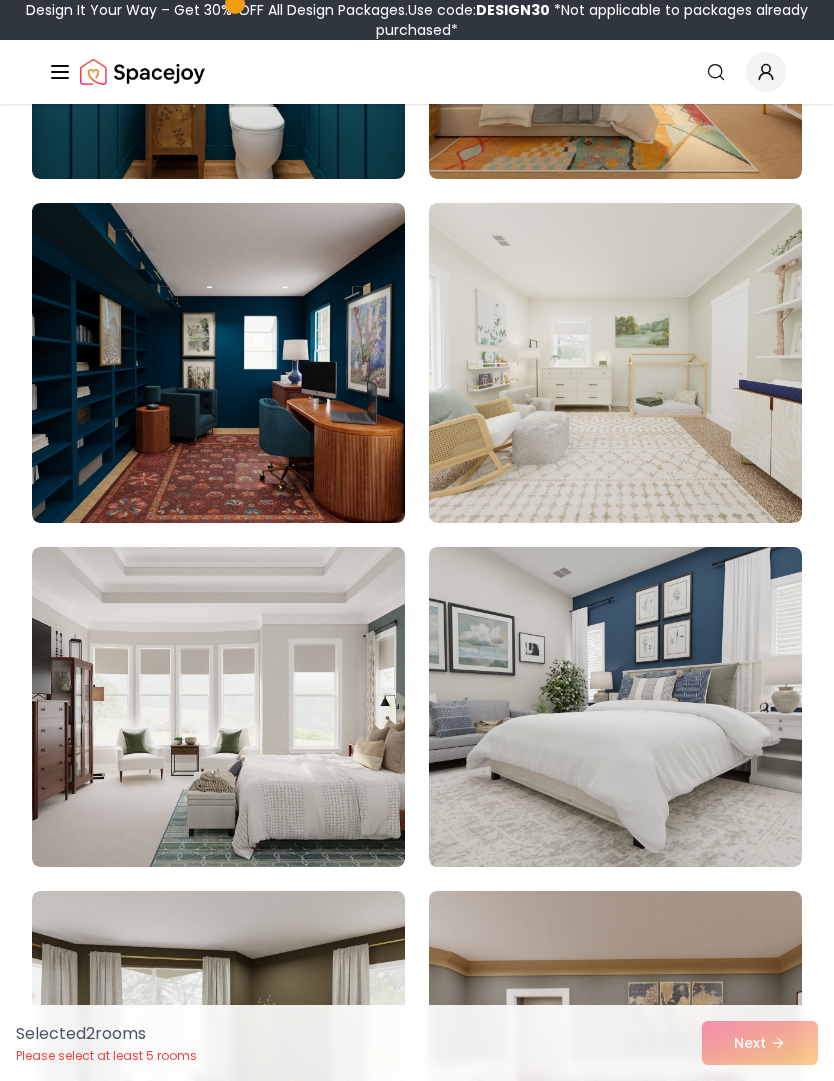 click at bounding box center (218, 707) 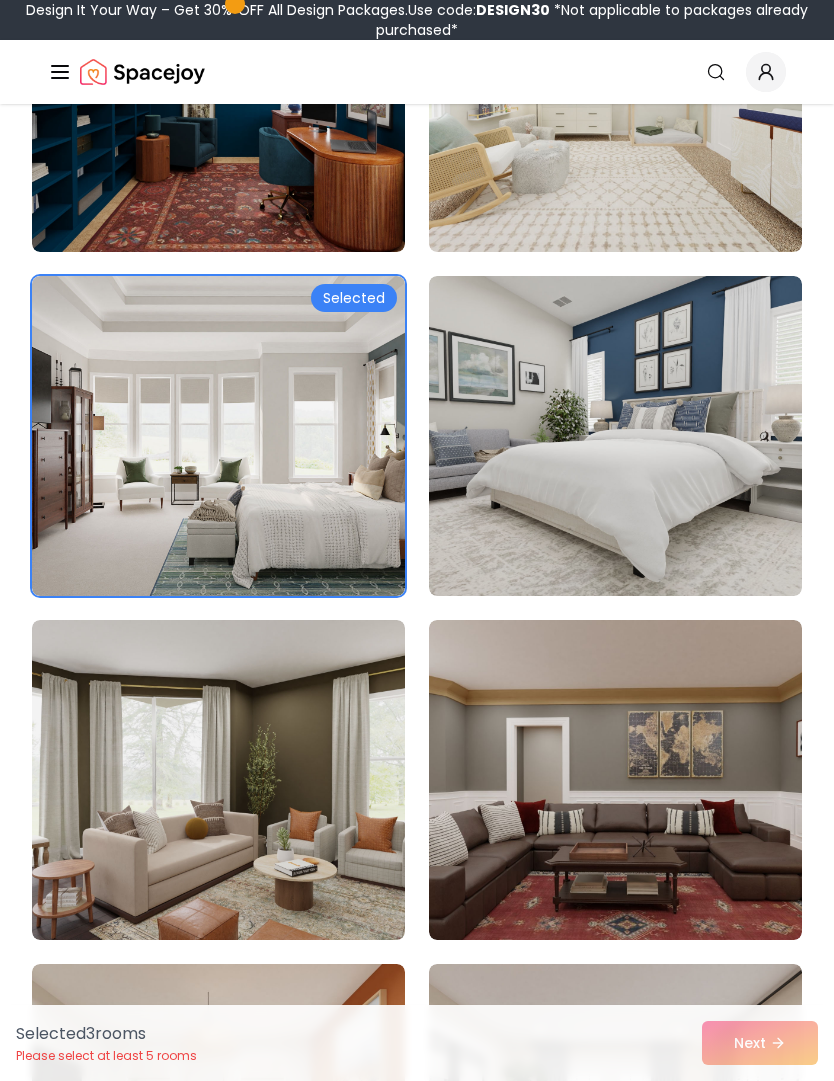 scroll, scrollTop: 11787, scrollLeft: 0, axis: vertical 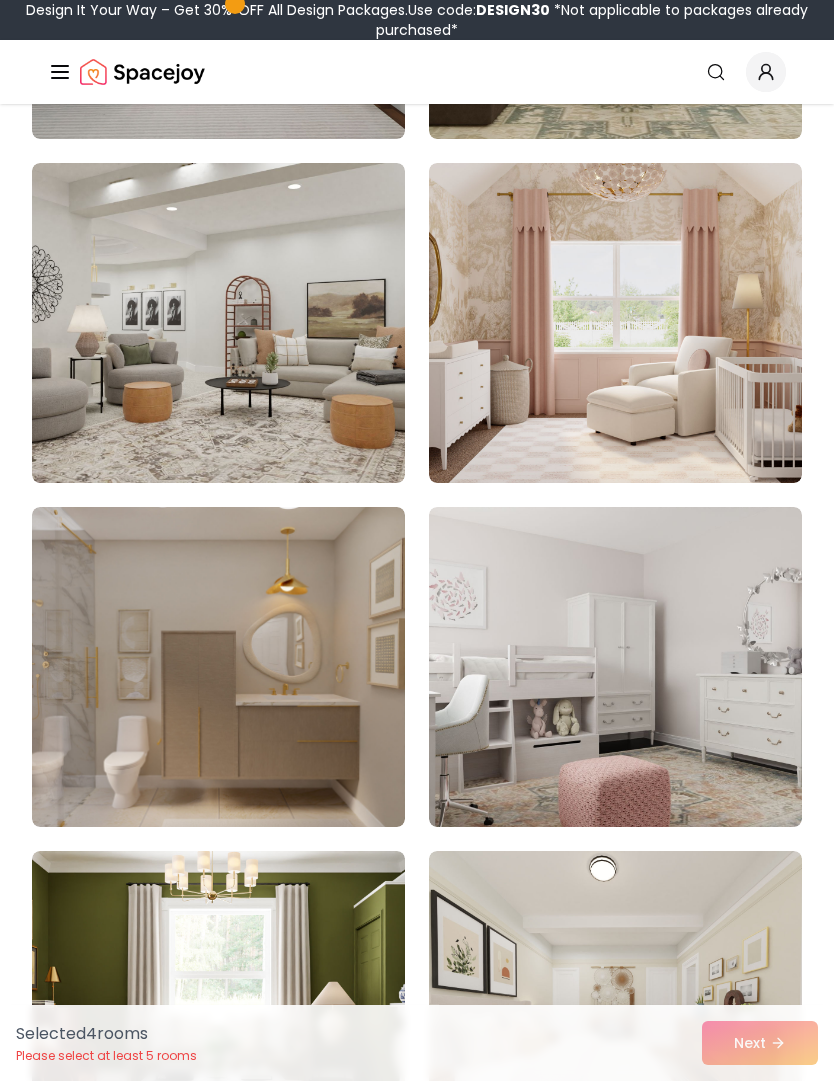 click at bounding box center (218, 667) 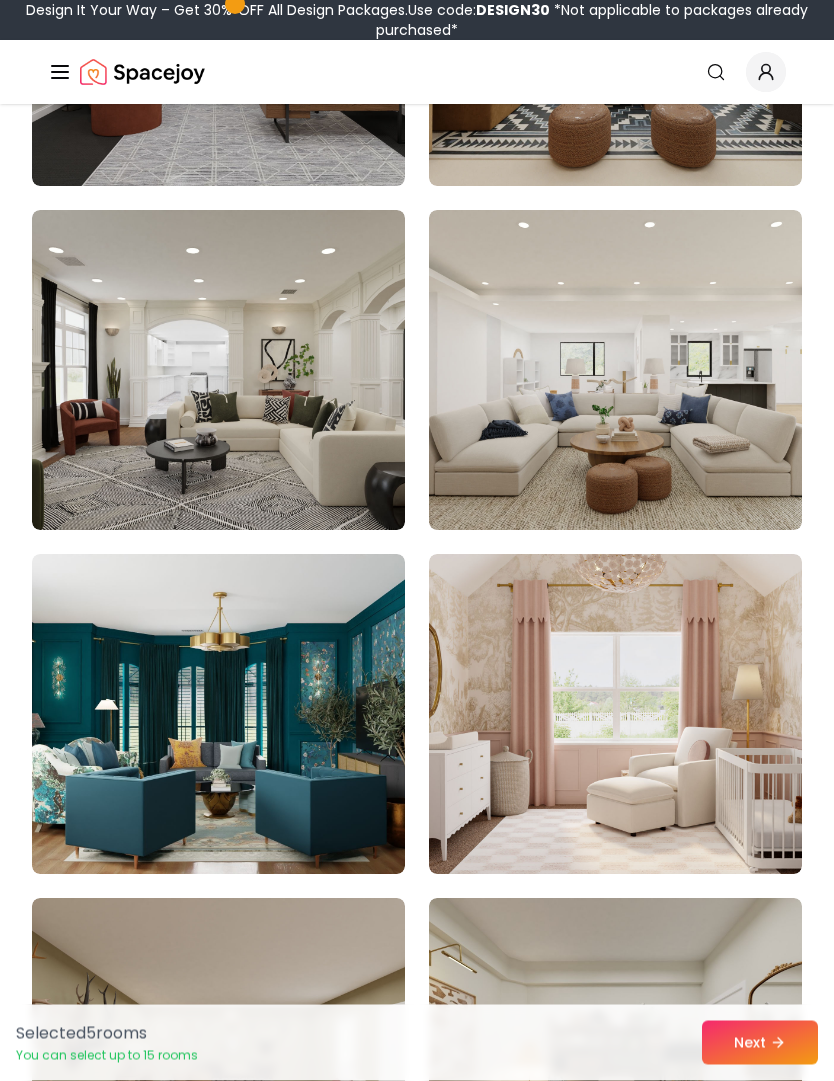 scroll, scrollTop: 15989, scrollLeft: 0, axis: vertical 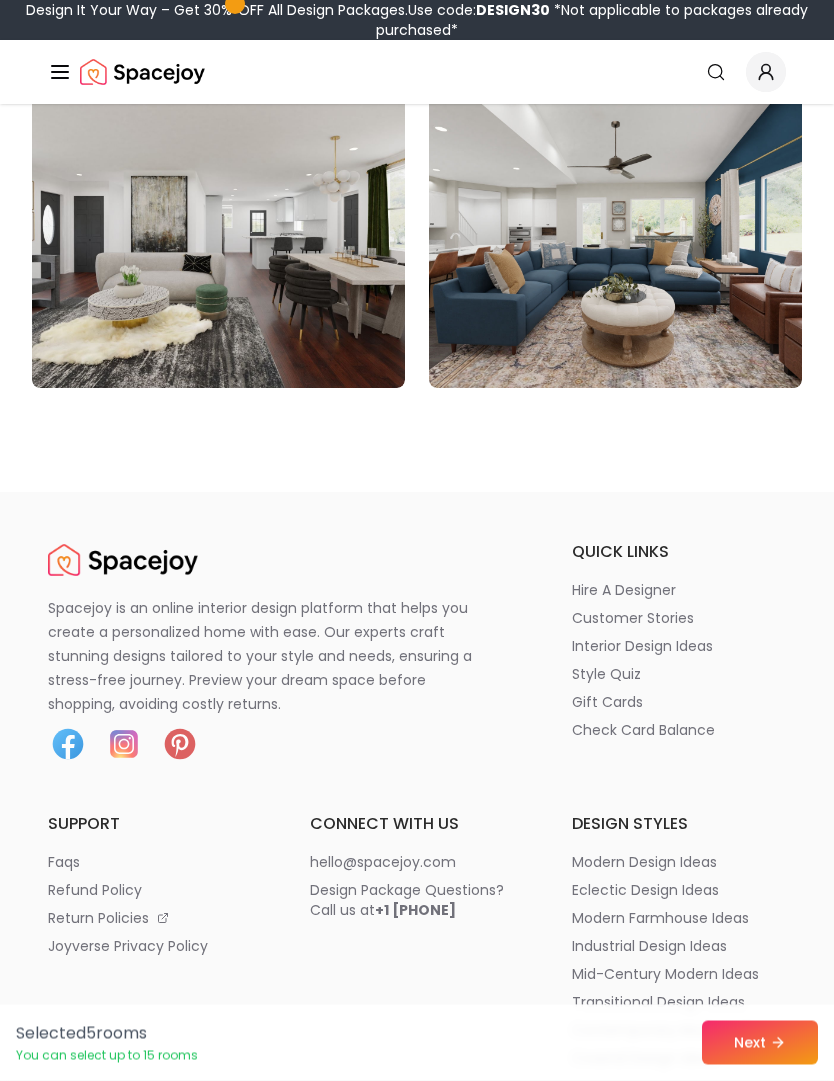 click on "Next" at bounding box center [760, 1043] 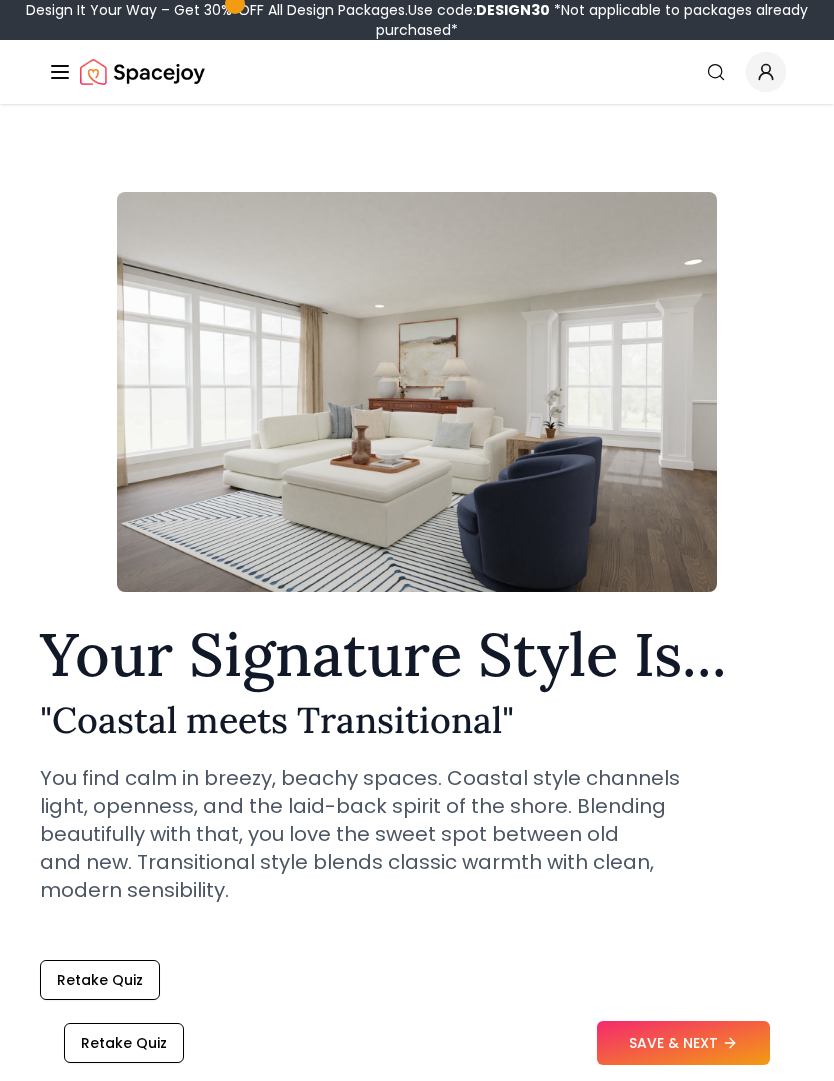 scroll, scrollTop: 0, scrollLeft: 0, axis: both 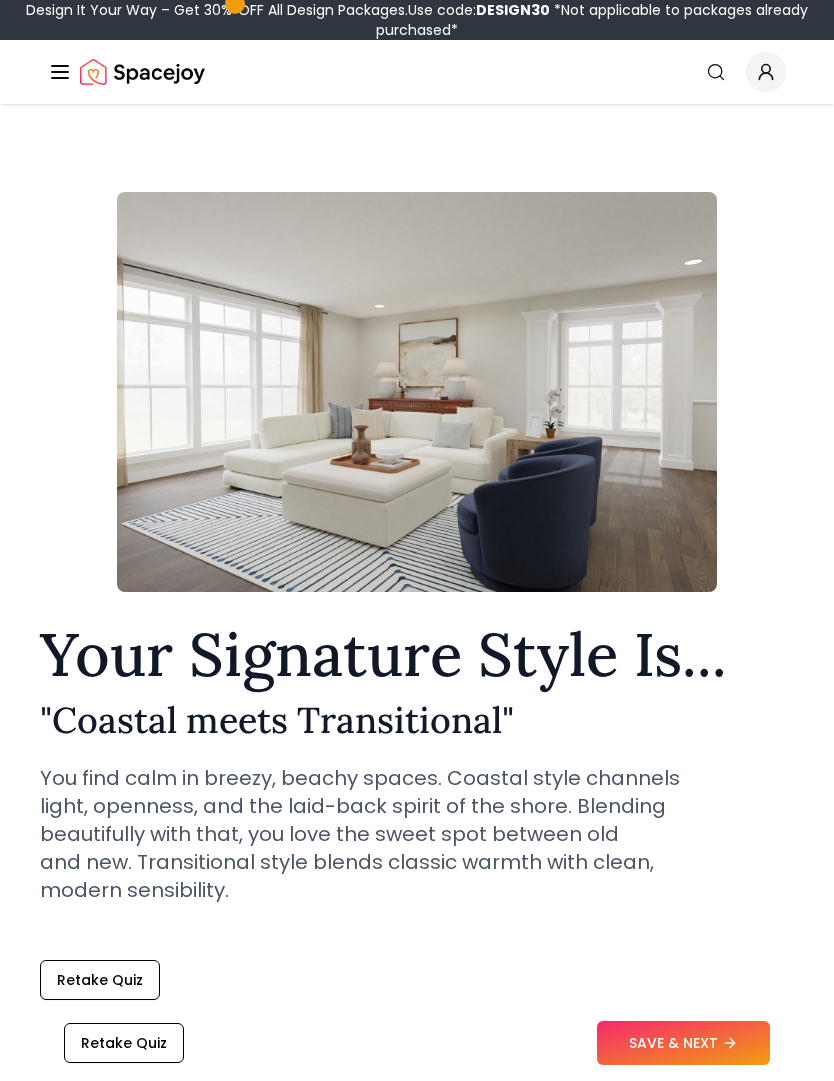 click on "SAVE & NEXT" at bounding box center (683, 1043) 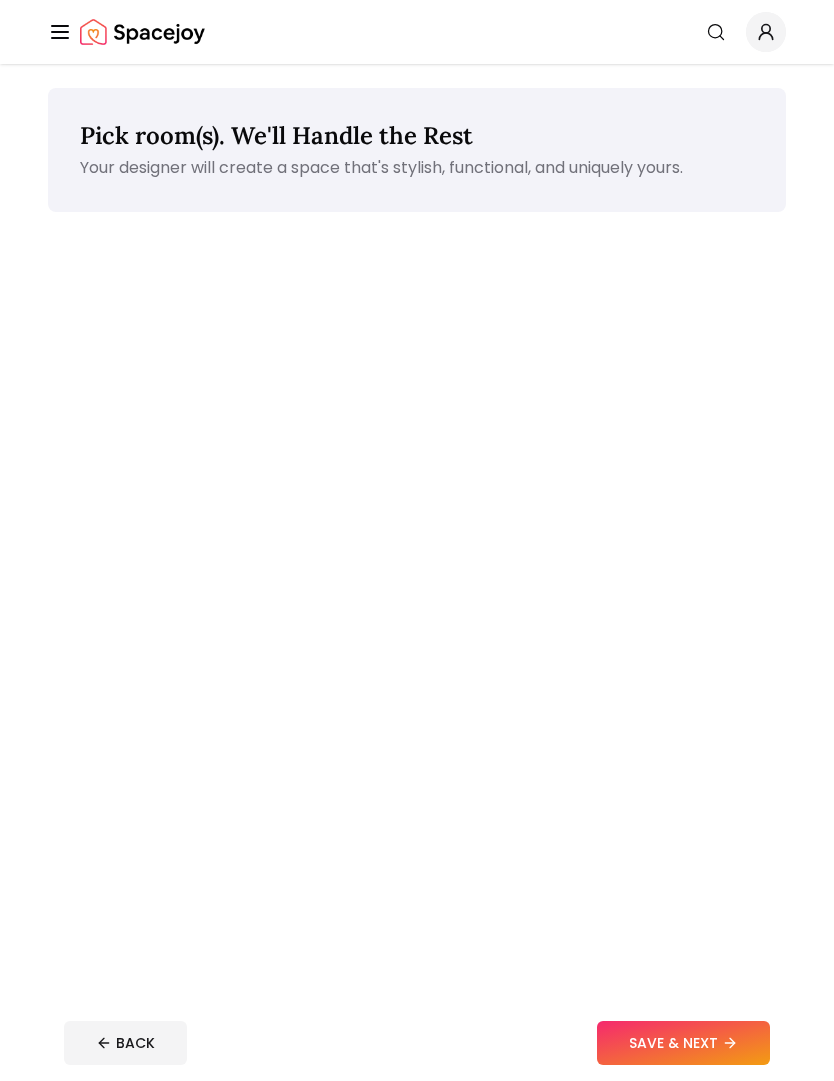 scroll, scrollTop: 0, scrollLeft: 0, axis: both 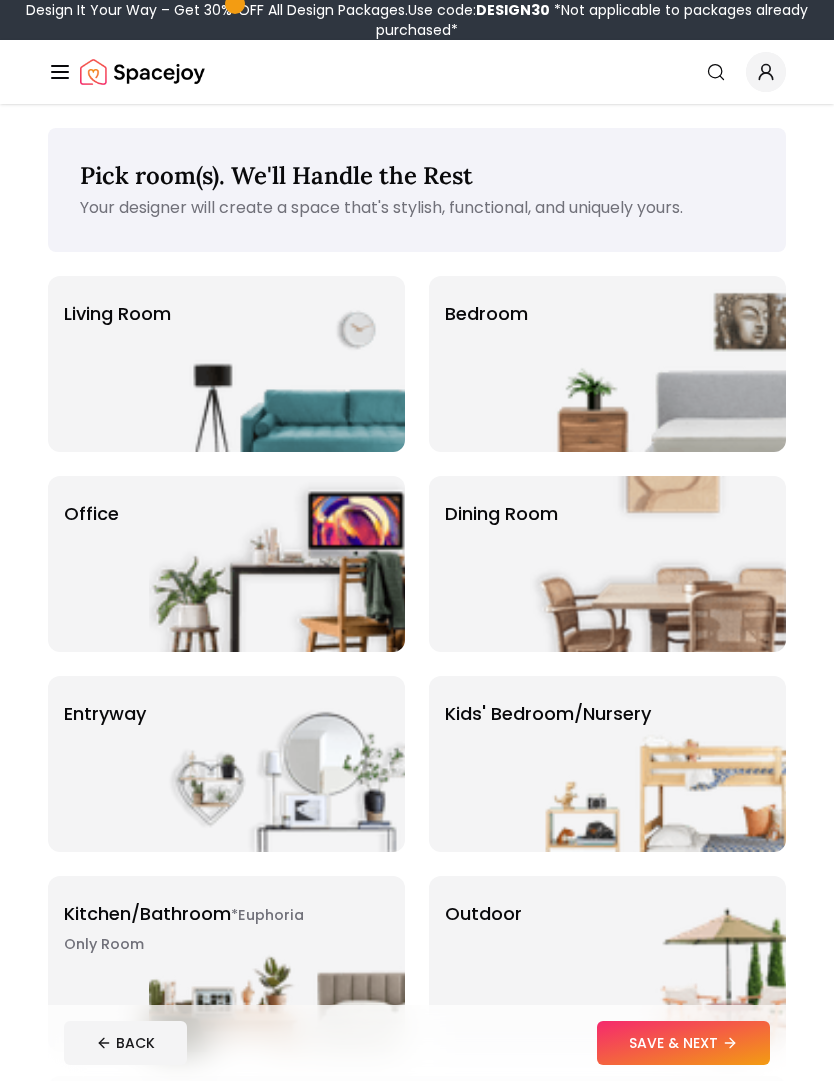 click at bounding box center (277, 364) 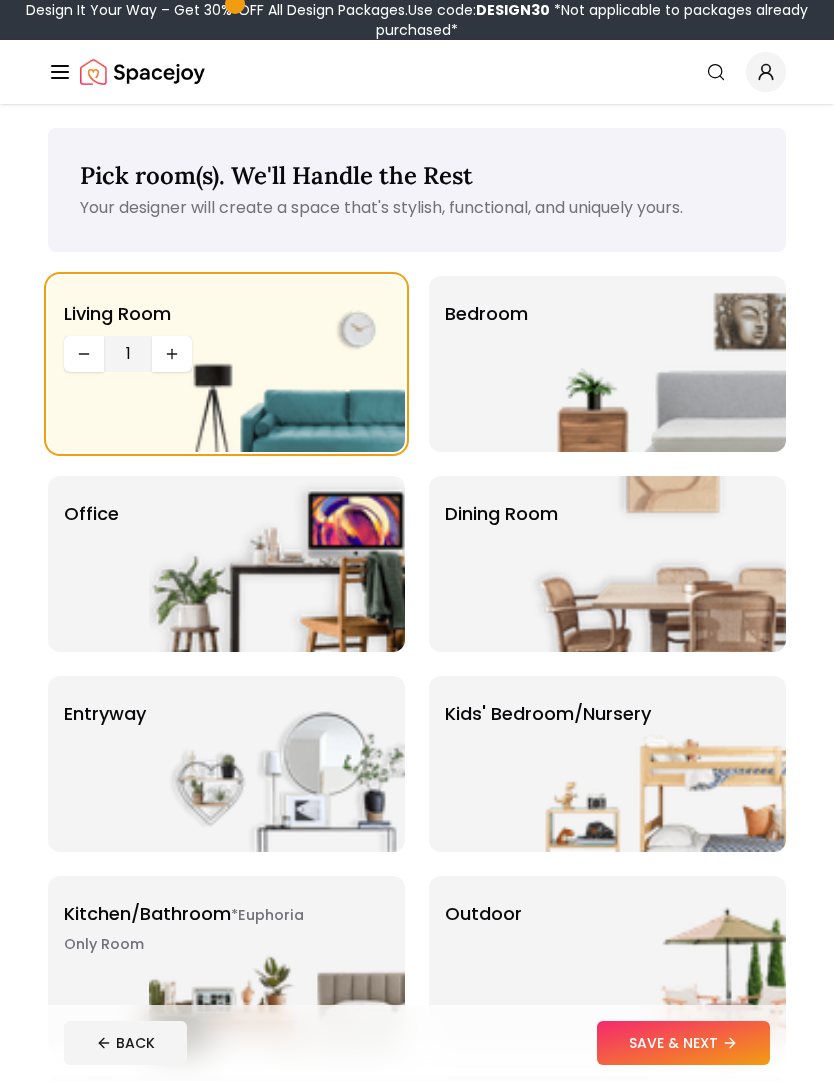 click at bounding box center (658, 364) 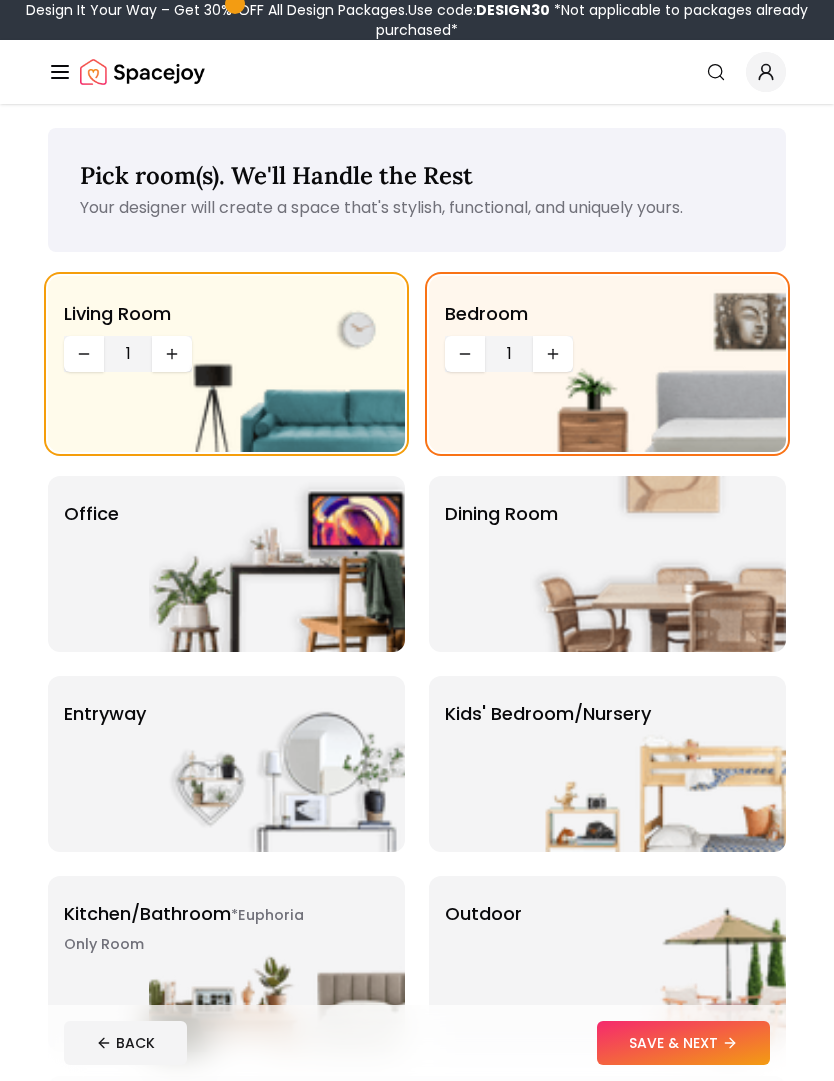 click at bounding box center [658, 364] 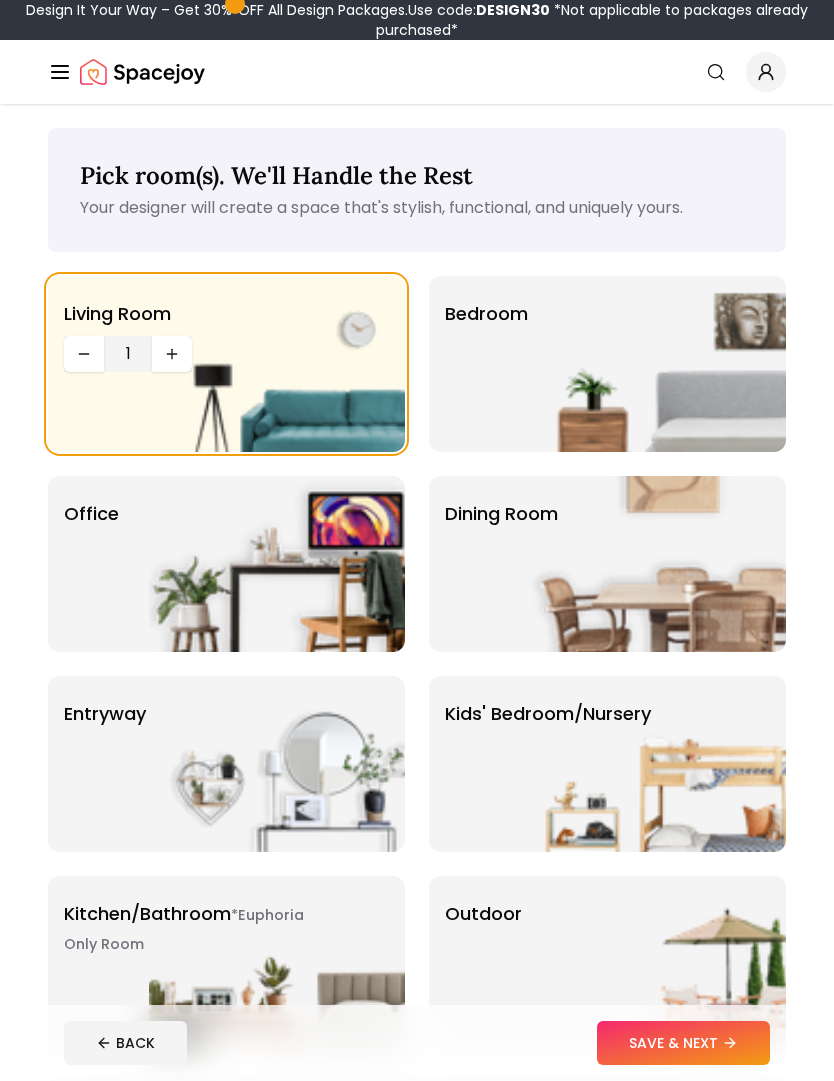 click at bounding box center [658, 364] 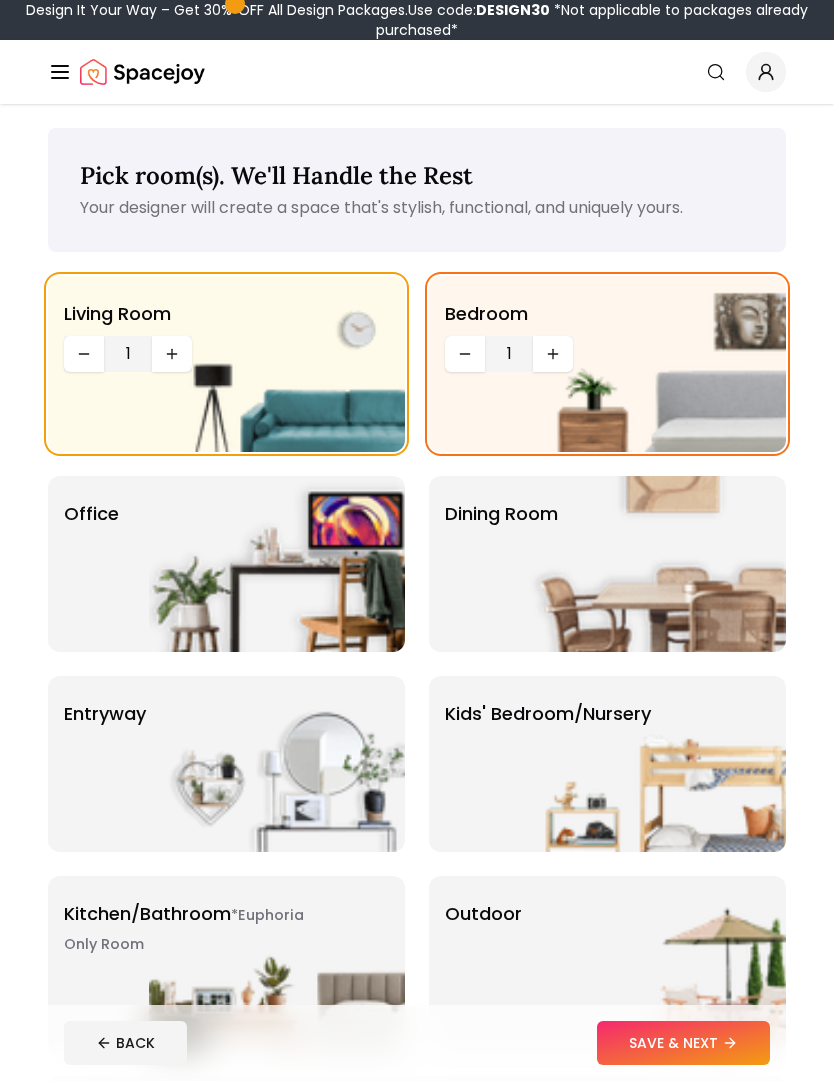 click at bounding box center (658, 364) 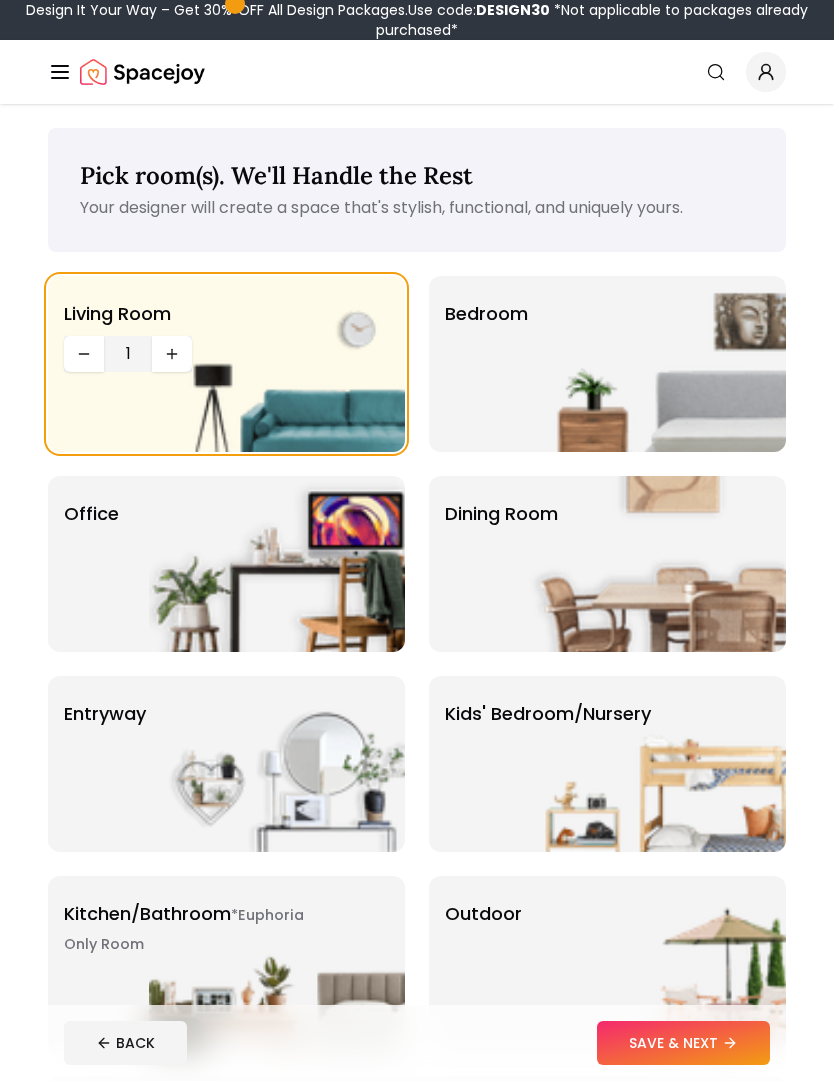 click at bounding box center [658, 364] 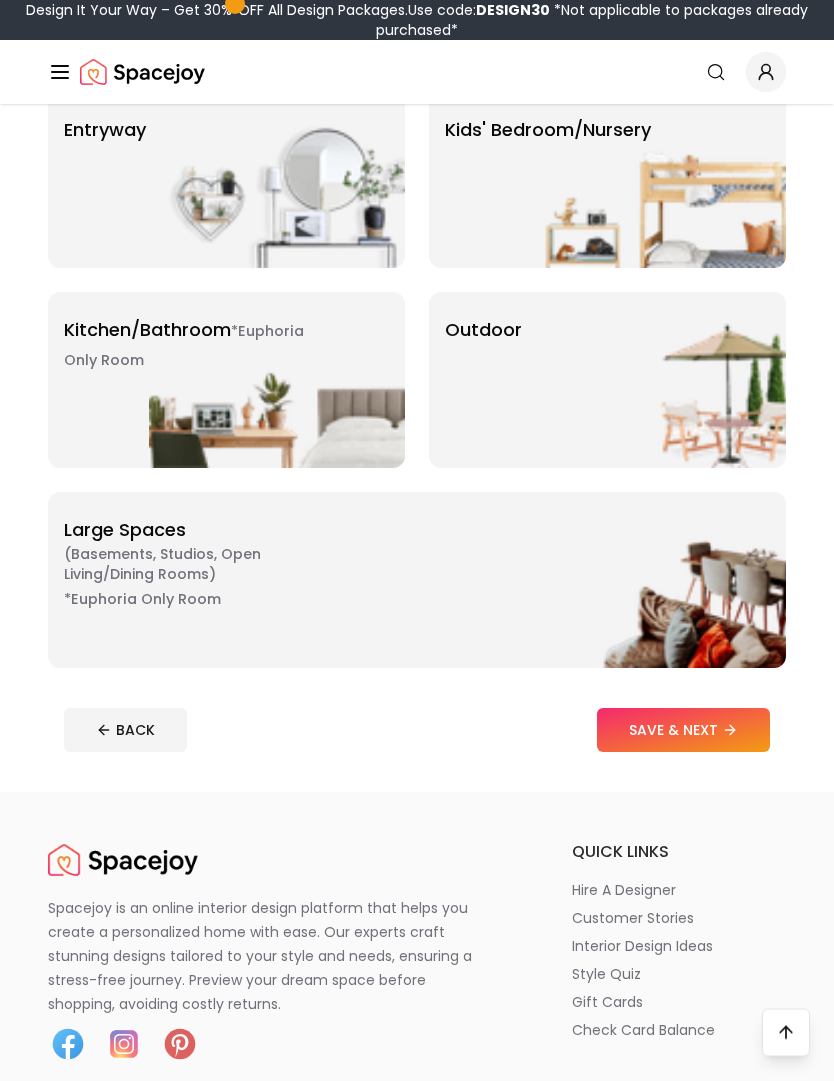 click on "SAVE & NEXT" at bounding box center [683, 731] 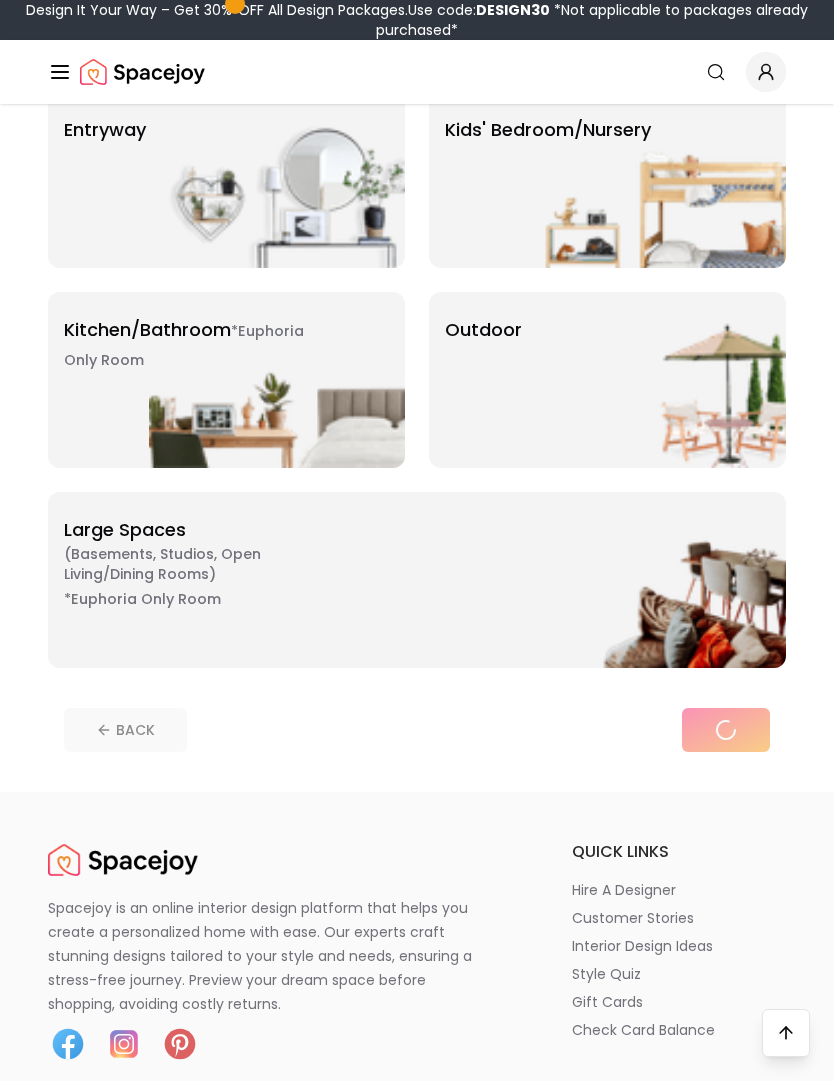 scroll, scrollTop: 0, scrollLeft: 0, axis: both 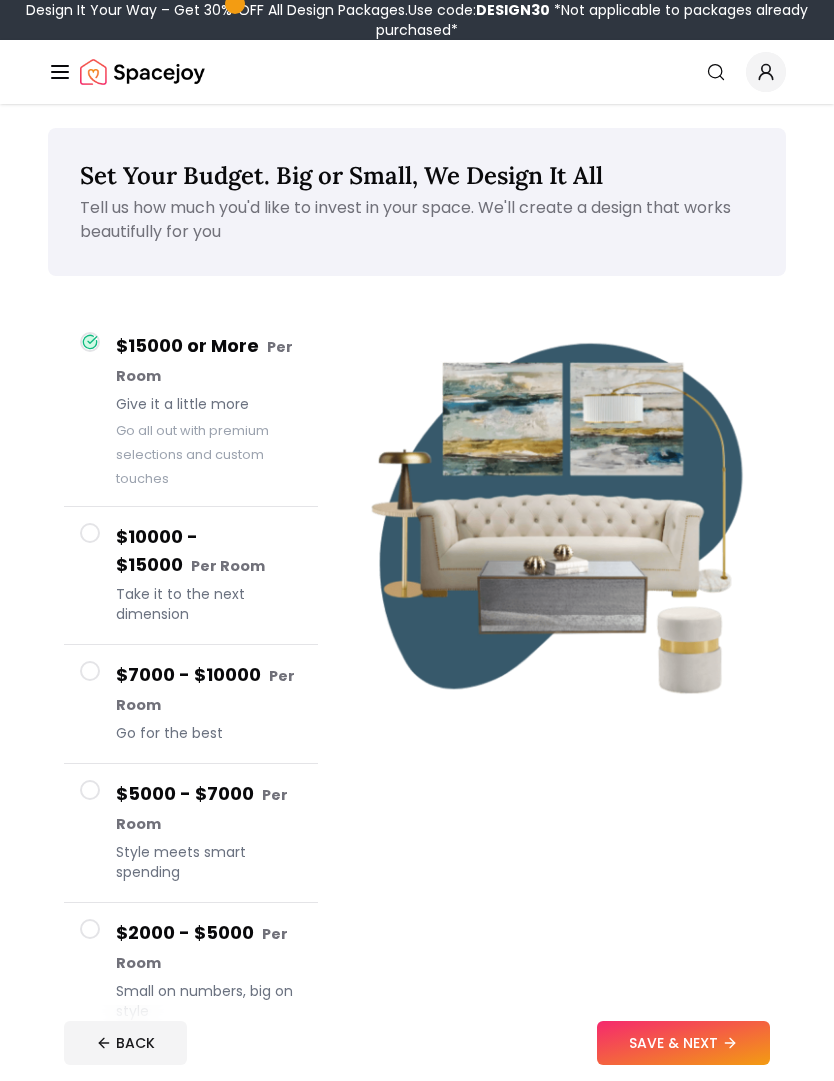 click at bounding box center [90, 671] 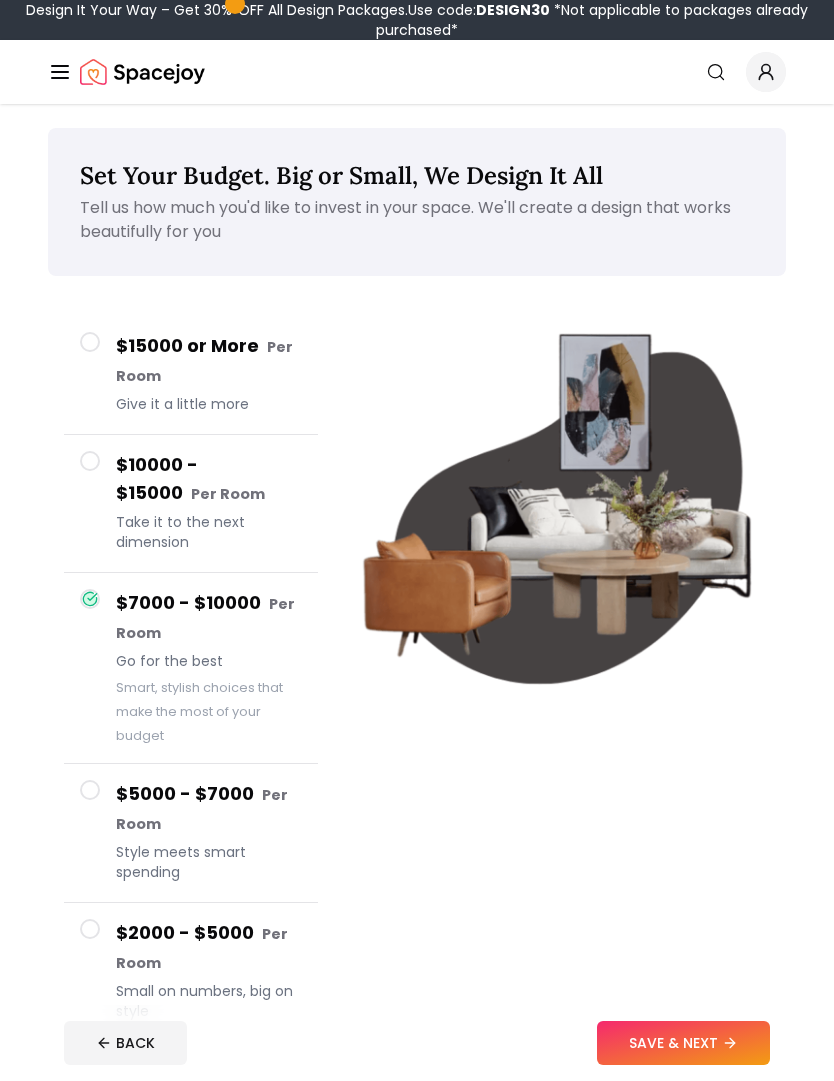 click on "SAVE & NEXT" at bounding box center [683, 1043] 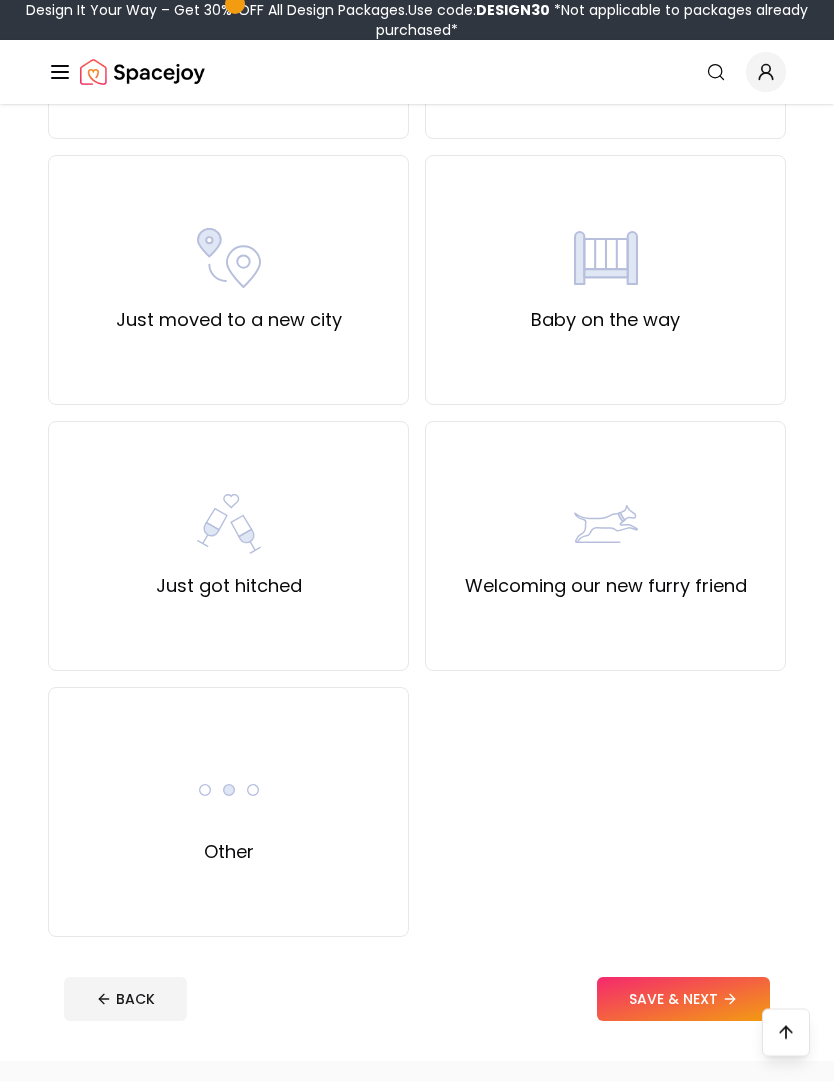 scroll, scrollTop: 943, scrollLeft: 0, axis: vertical 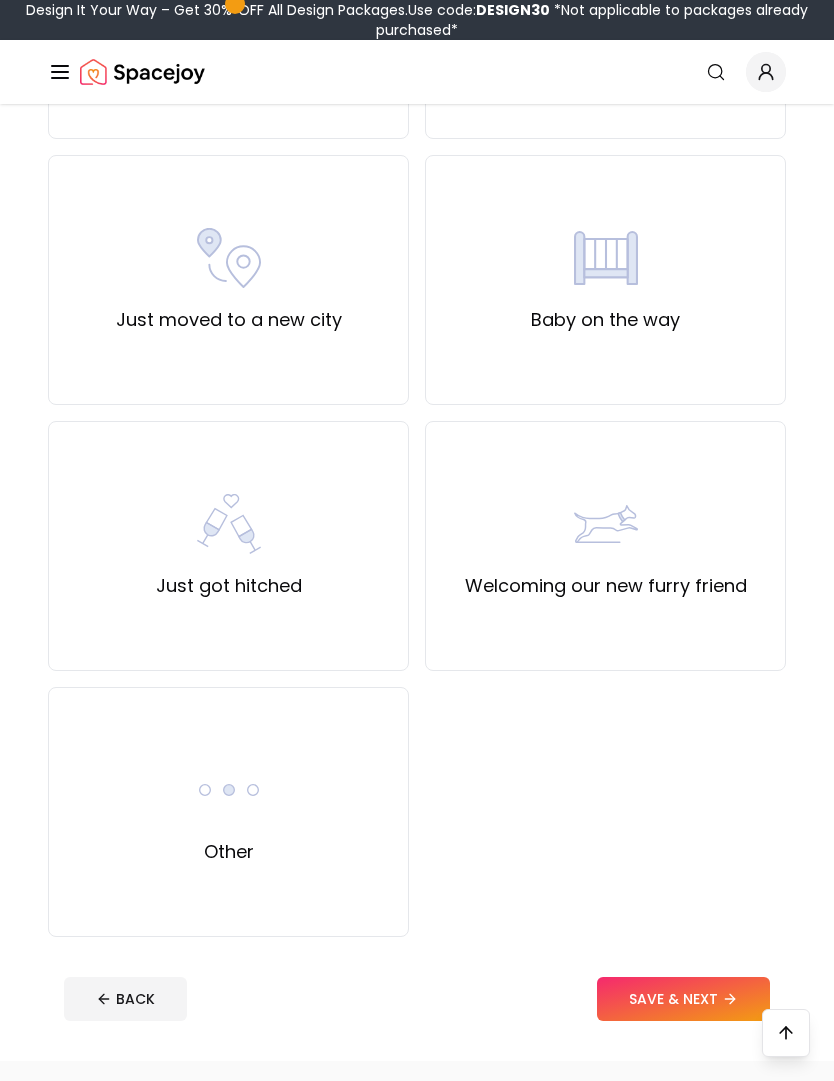 click on "Other" at bounding box center [229, 812] 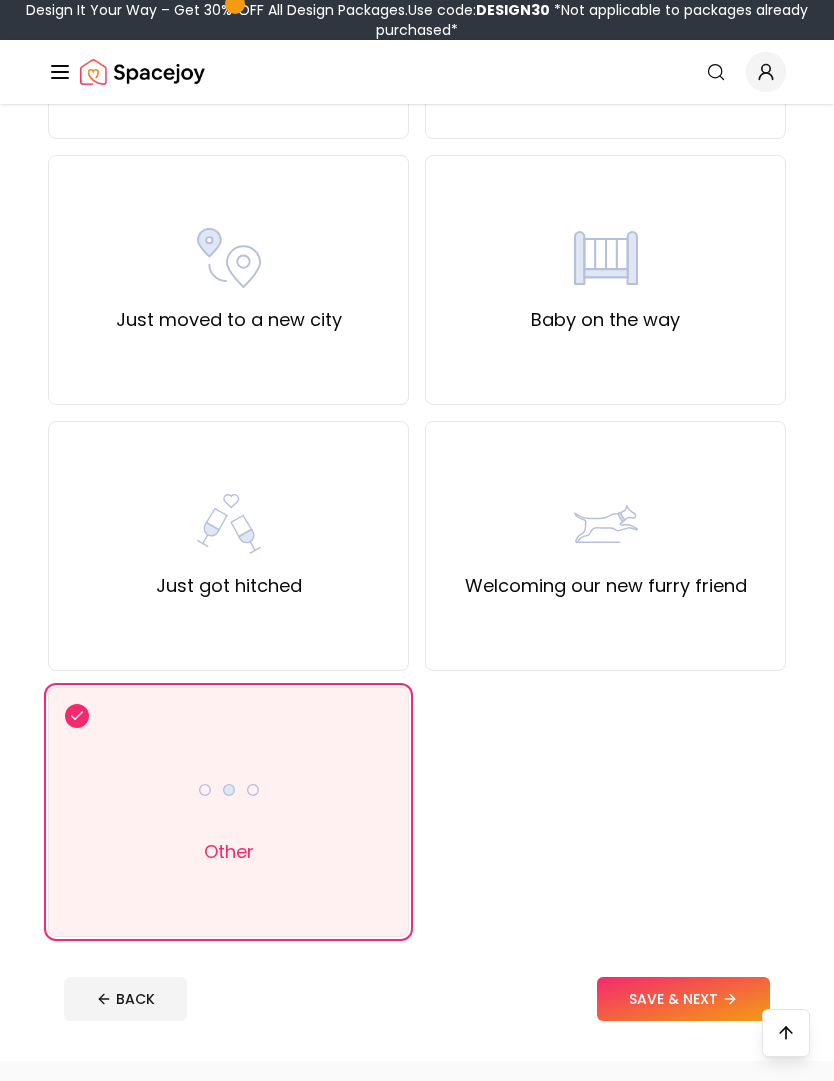 click on "SAVE & NEXT" at bounding box center [683, 999] 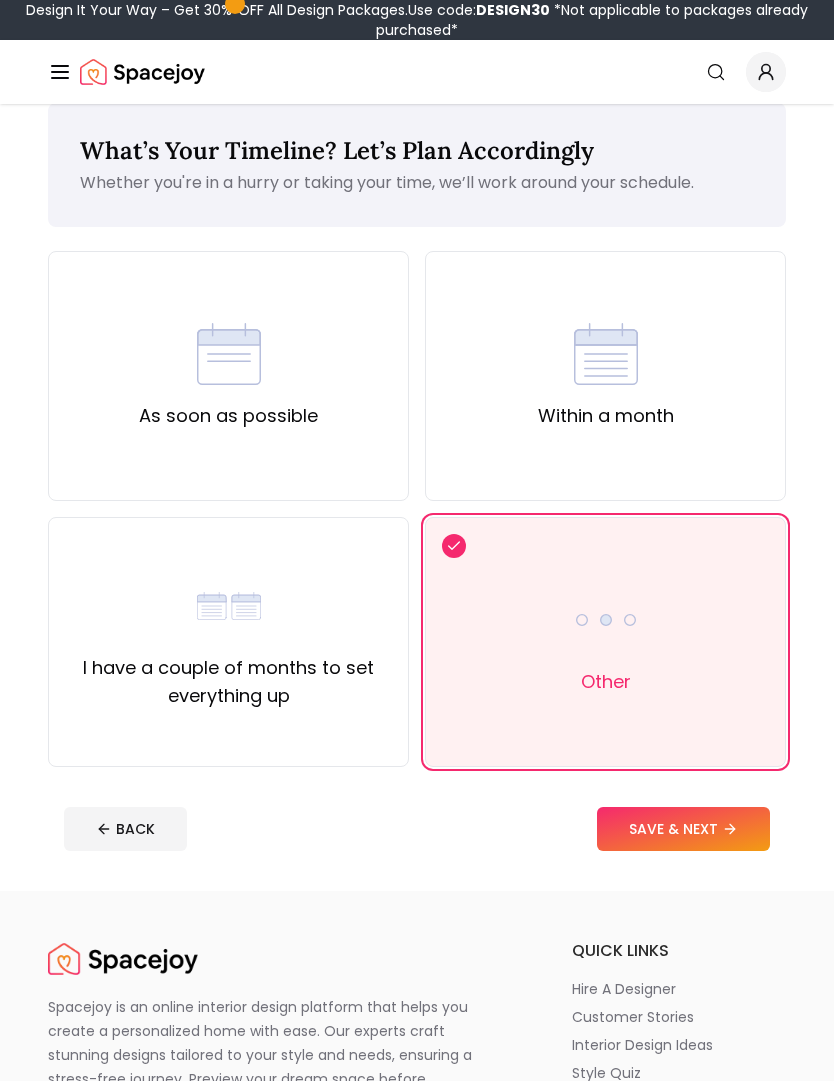scroll, scrollTop: 28, scrollLeft: 0, axis: vertical 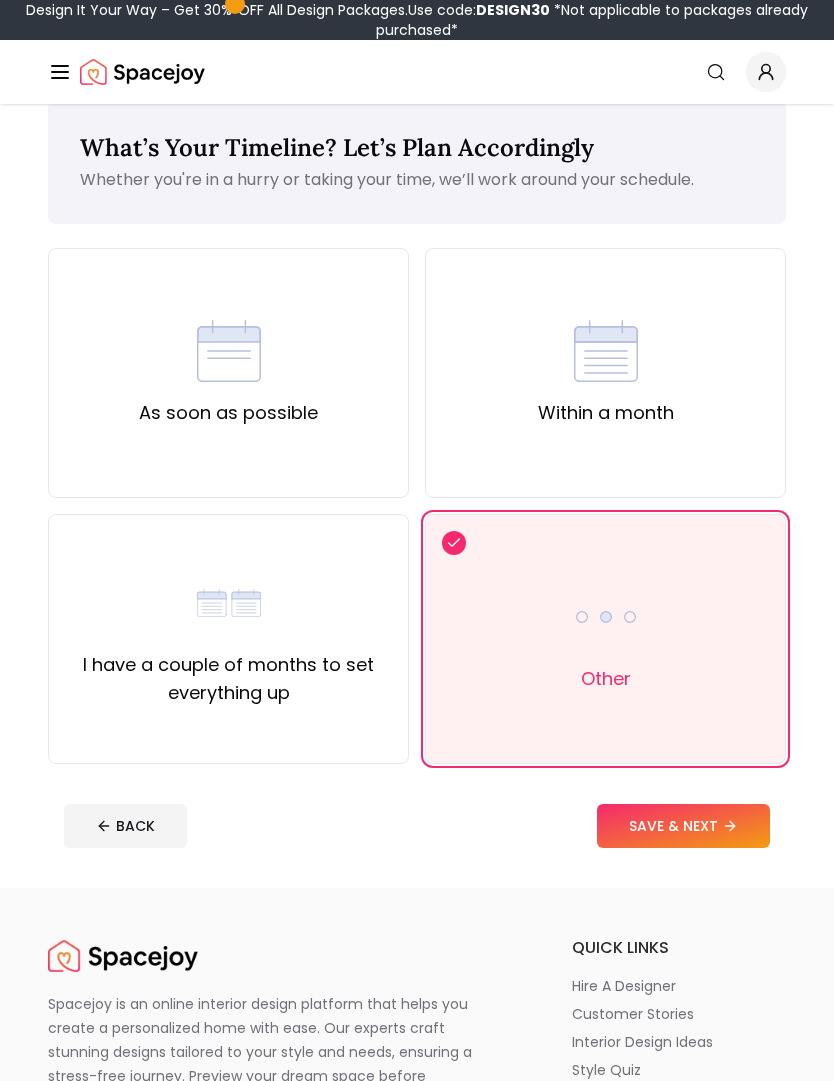 click at bounding box center (229, 603) 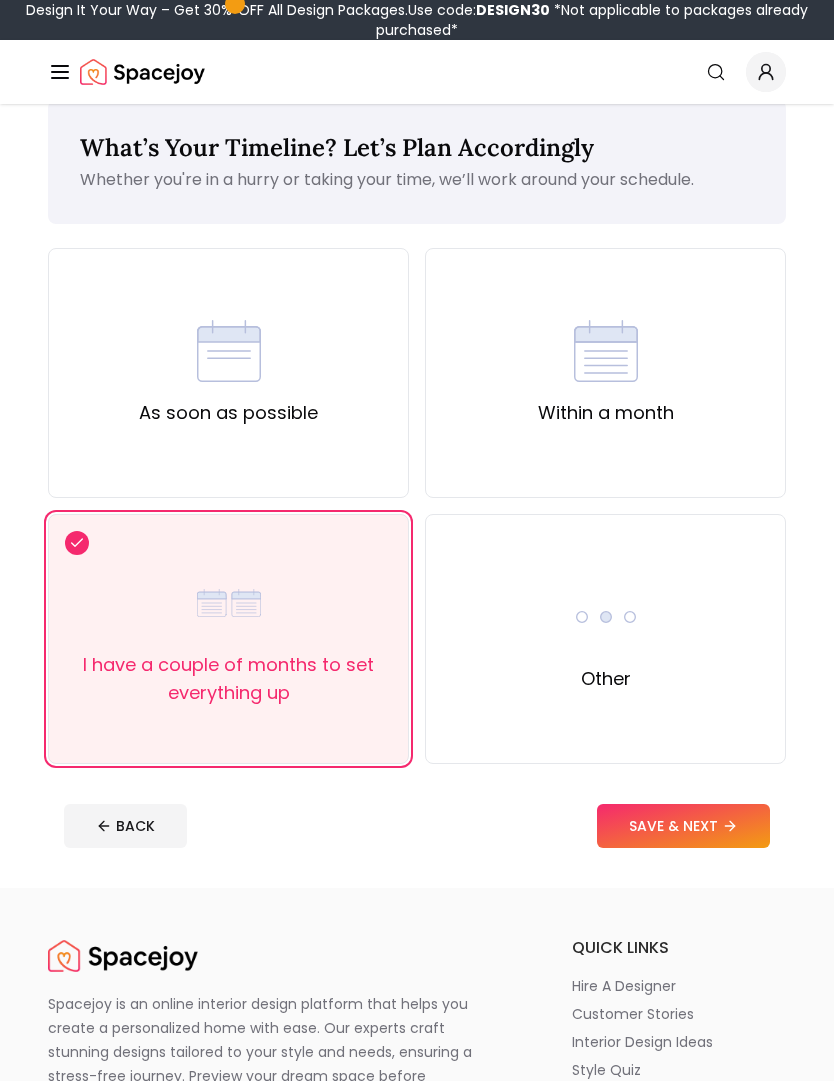 click on "SAVE & NEXT" at bounding box center [683, 826] 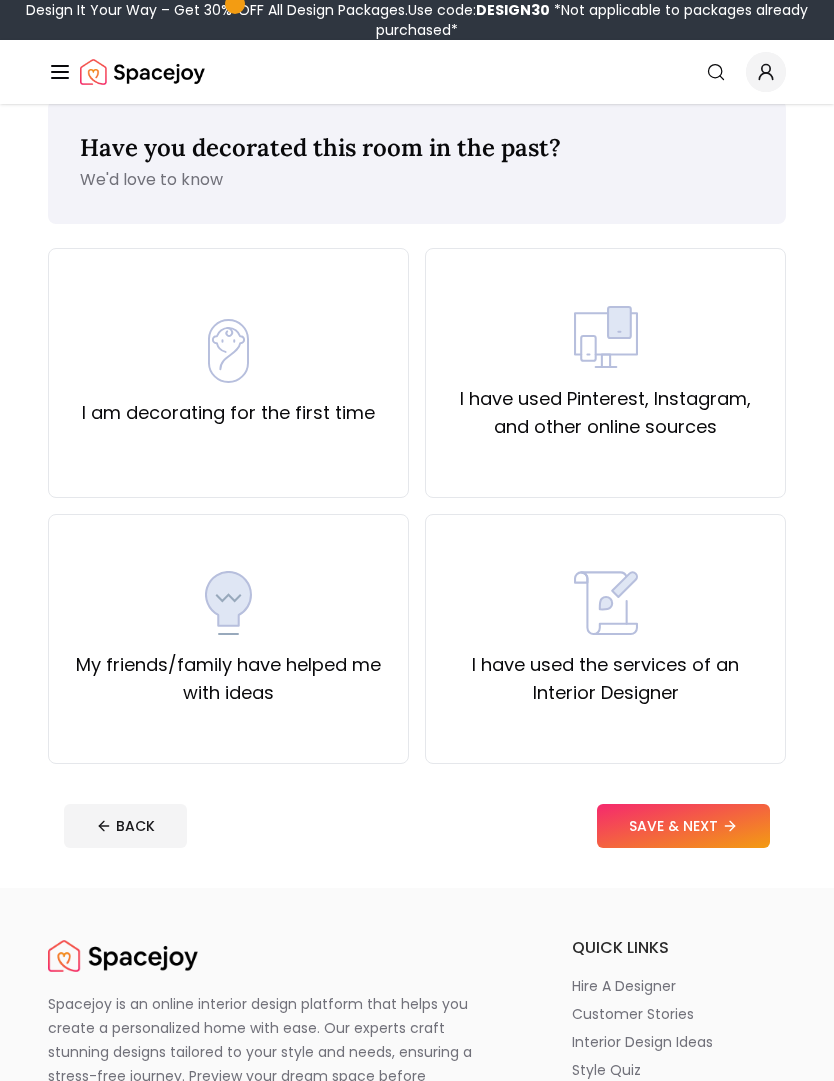 click on "I have used Pinterest, Instagram, and other online sources" at bounding box center [605, 413] 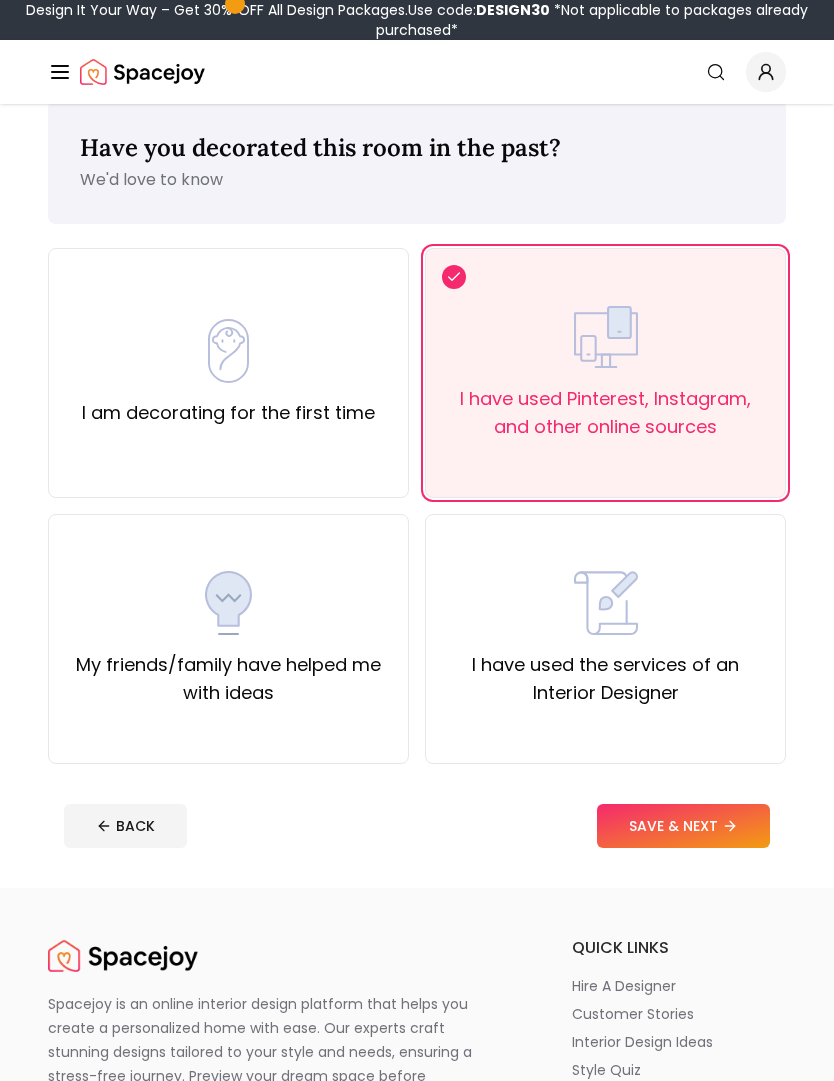 click on "SAVE & NEXT" at bounding box center (683, 826) 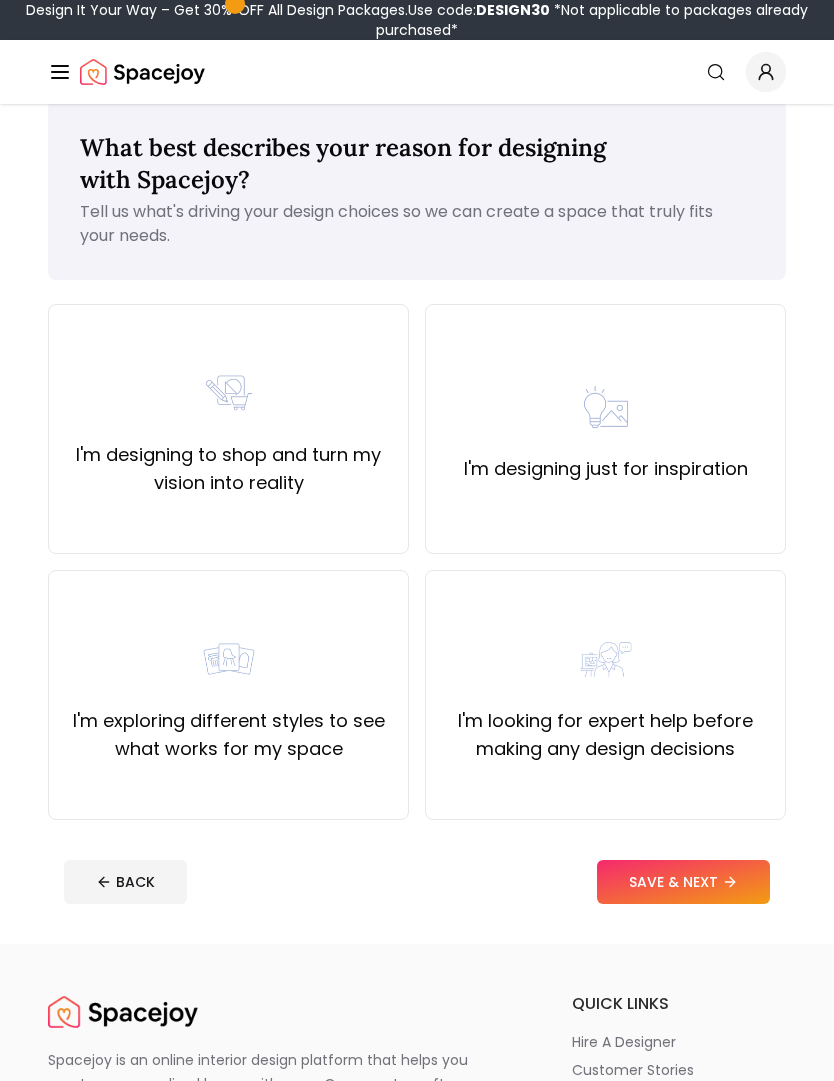click on "I'm exploring different styles to see what works for my space" at bounding box center (228, 735) 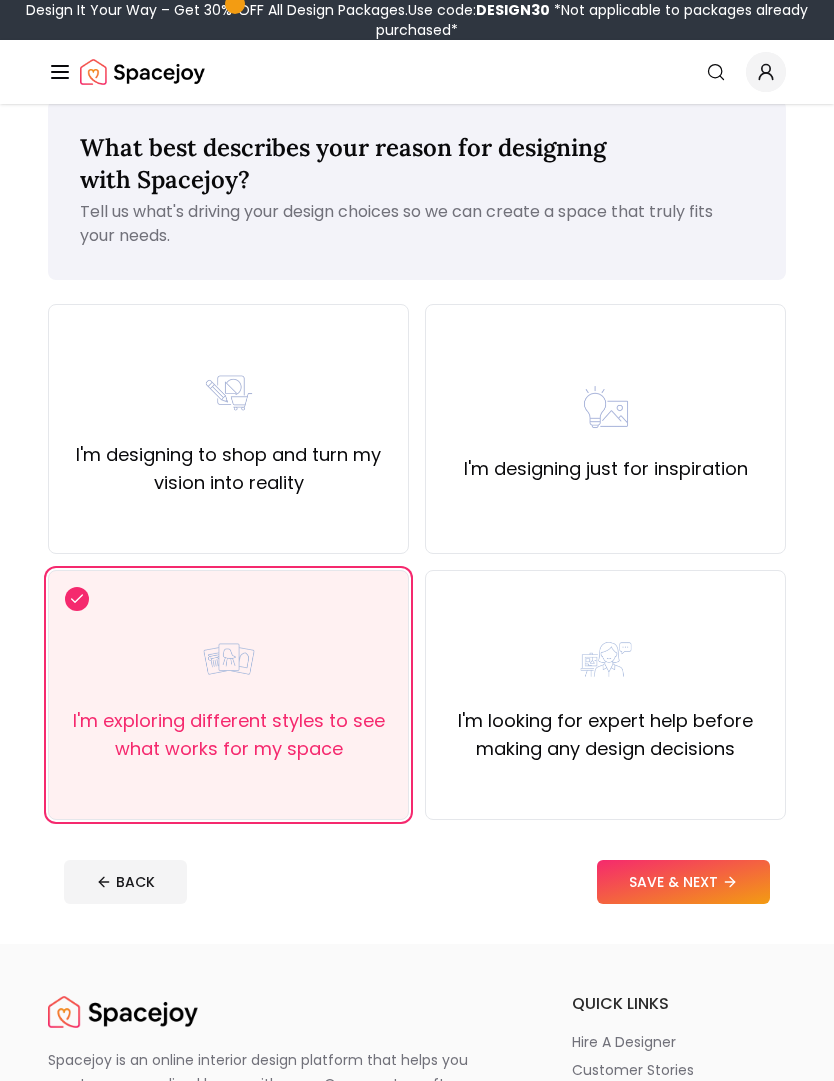 click on "SAVE & NEXT" at bounding box center [683, 882] 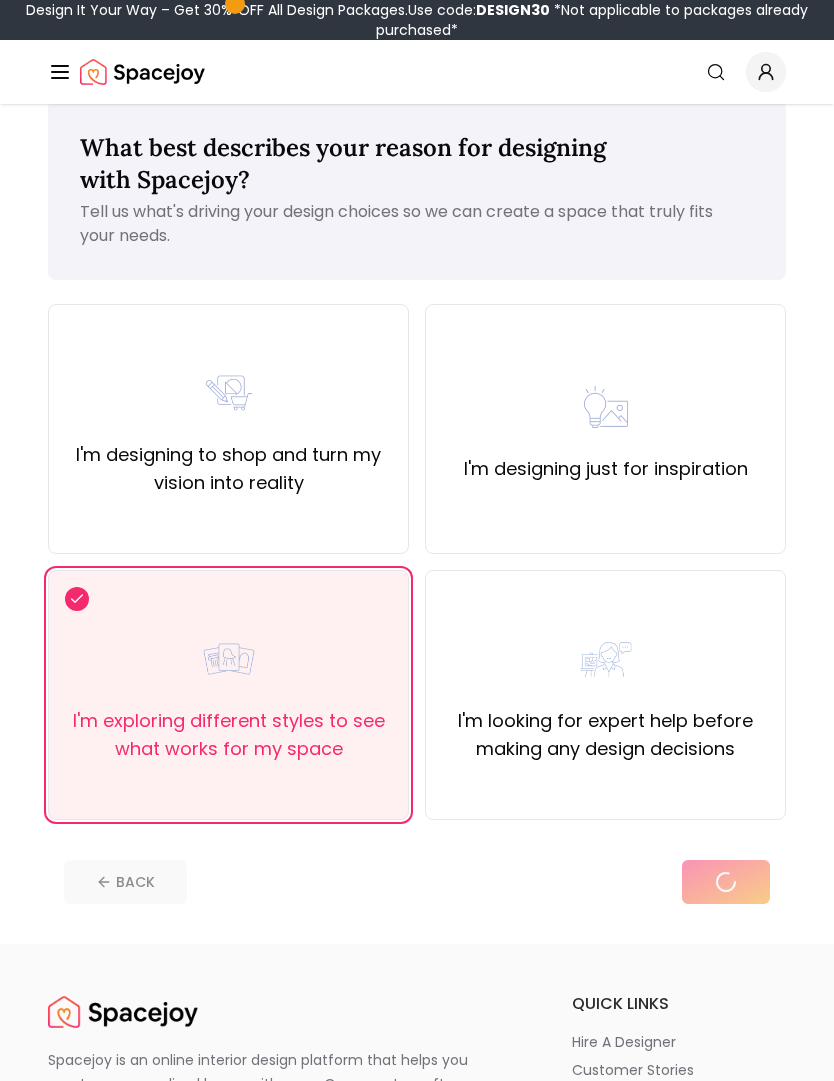 scroll, scrollTop: 0, scrollLeft: 0, axis: both 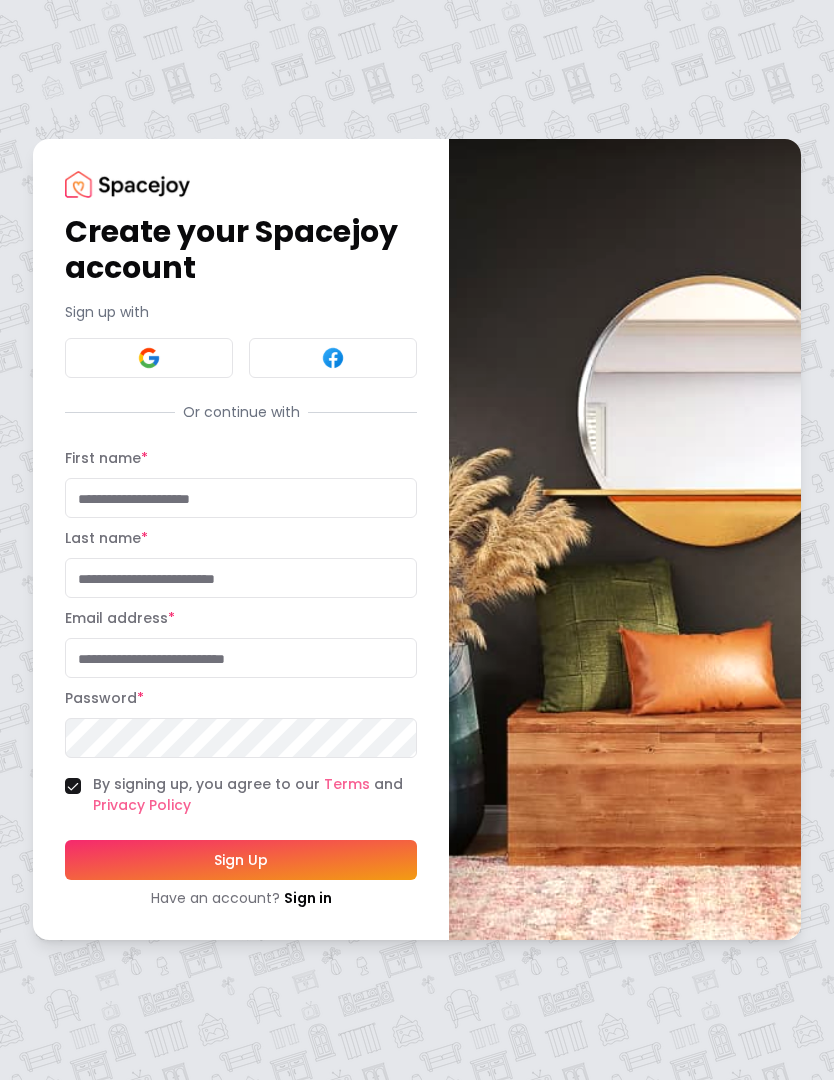 click on "First name  *" at bounding box center (241, 499) 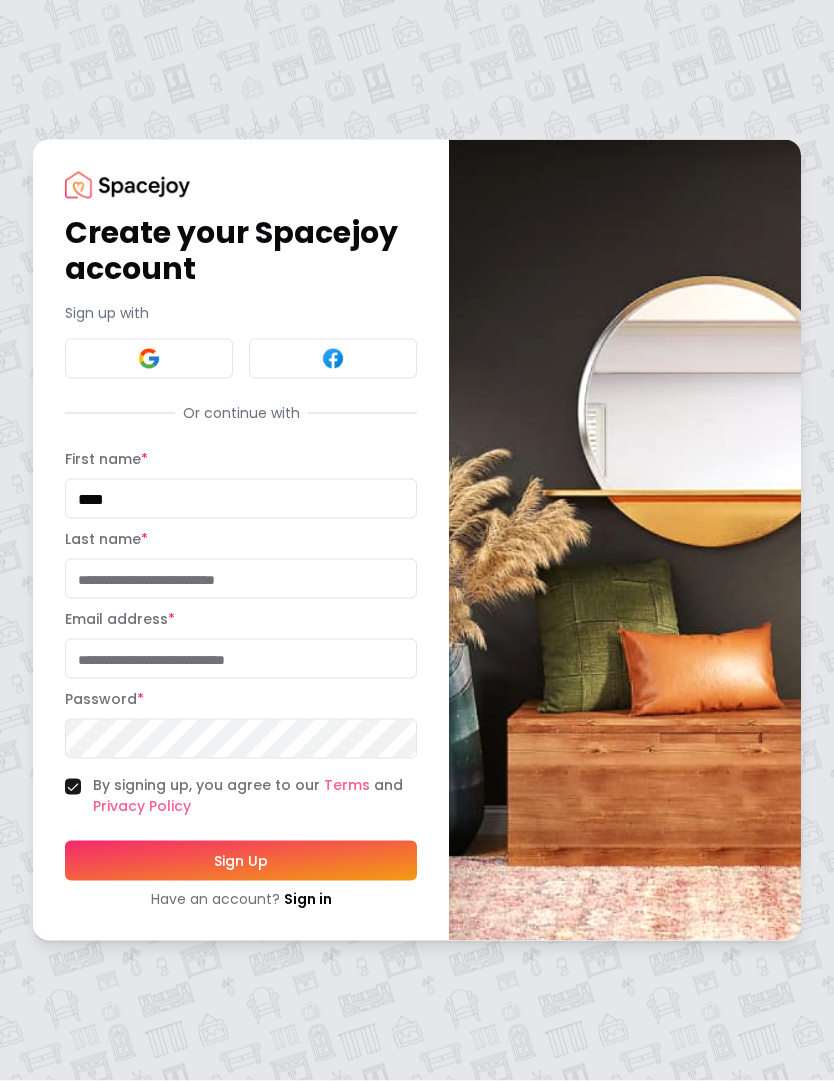 type on "****" 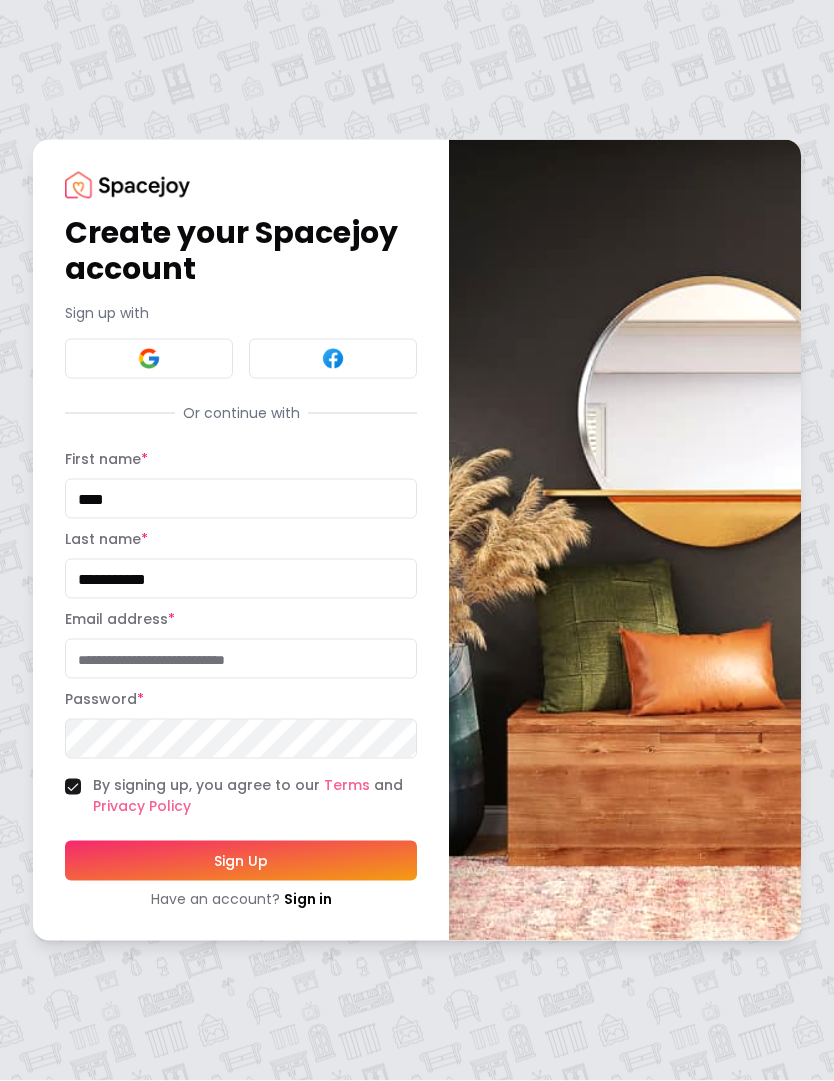 type on "**********" 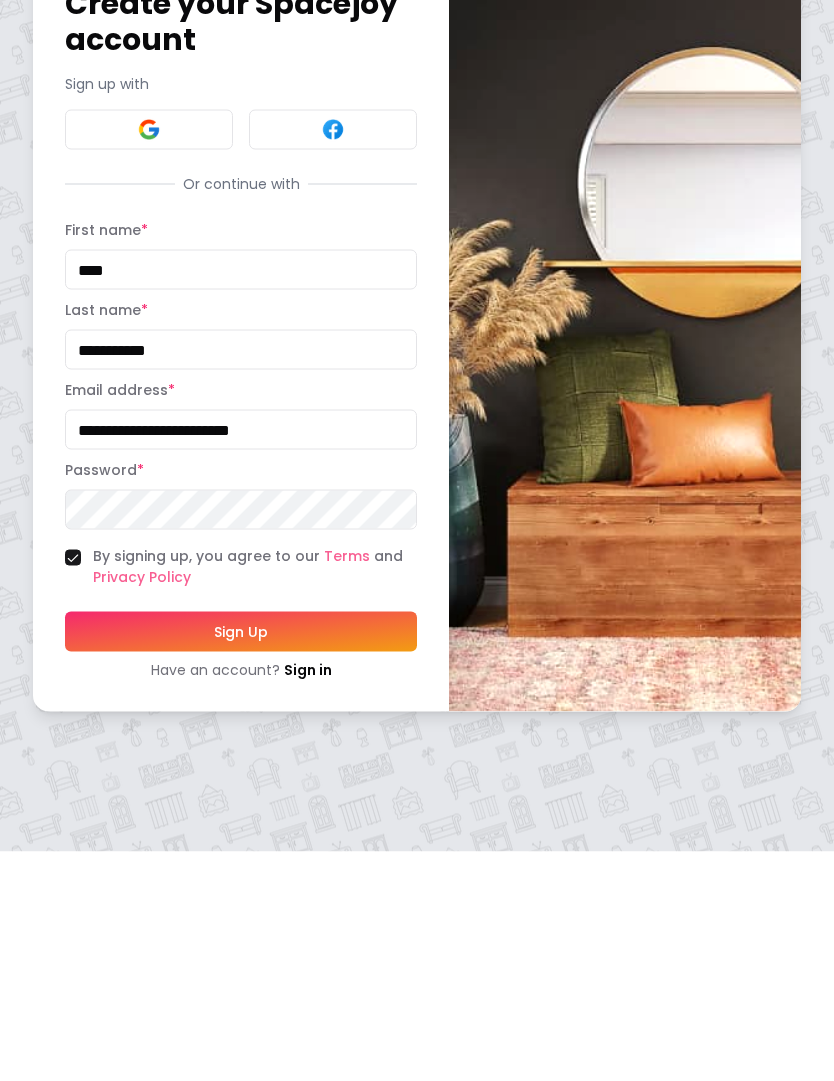 click on "Sign Up" at bounding box center (241, 861) 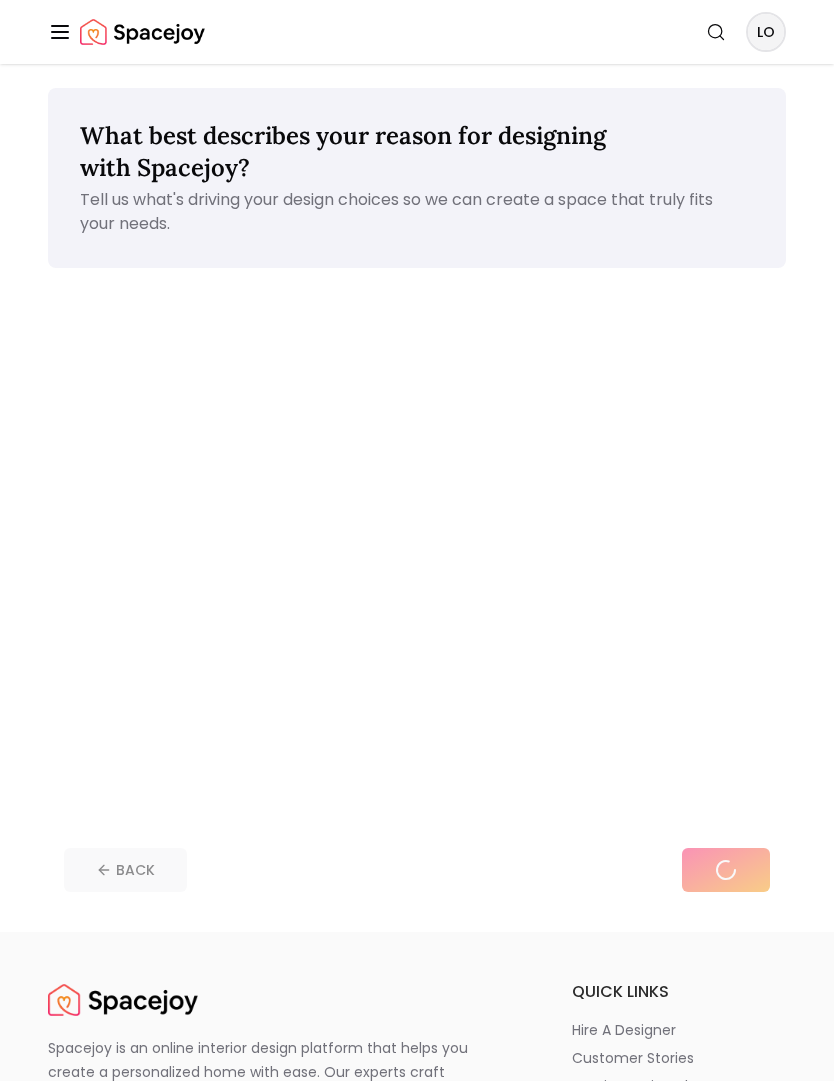 scroll, scrollTop: 0, scrollLeft: 0, axis: both 